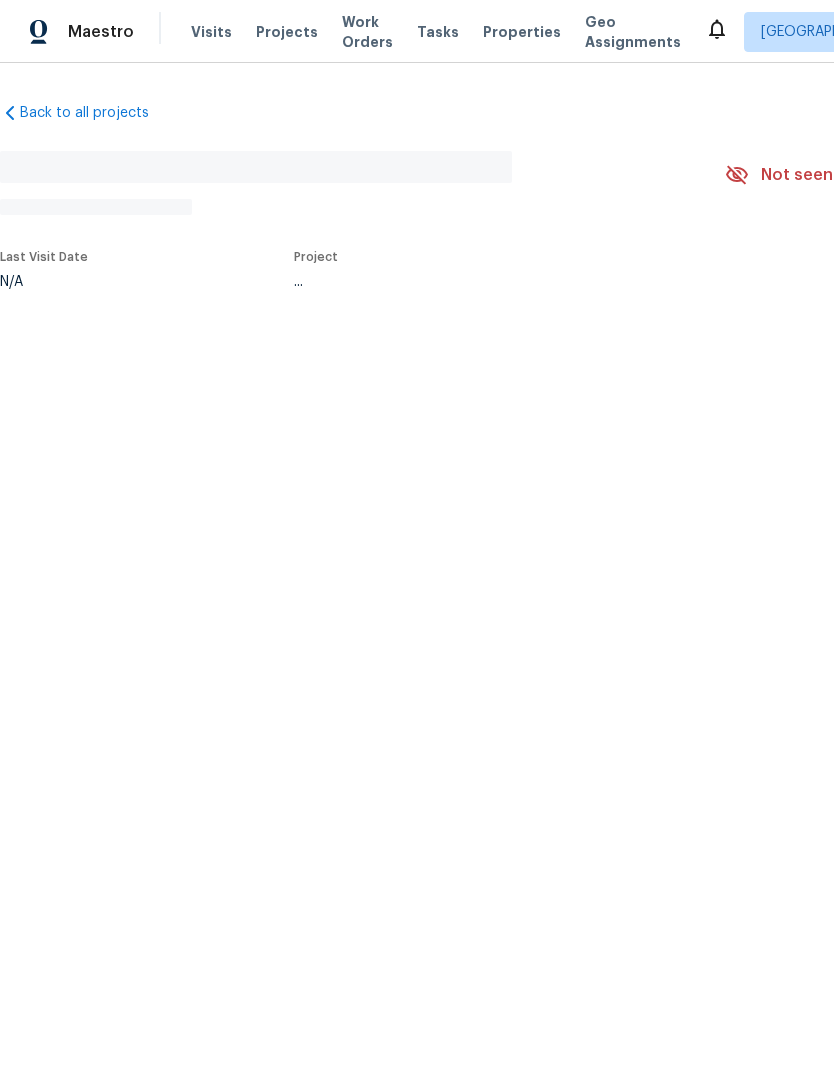 scroll, scrollTop: 0, scrollLeft: 0, axis: both 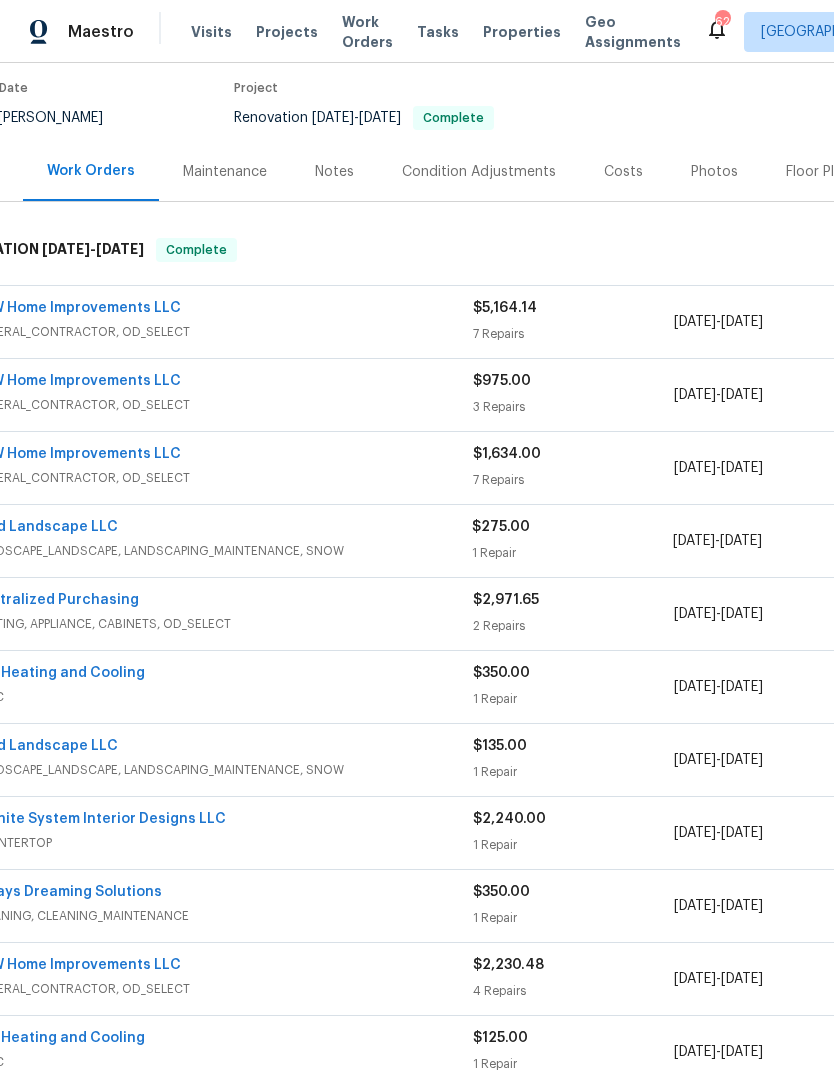 click on "GENERAL_CONTRACTOR, OD_SELECT" at bounding box center (222, 332) 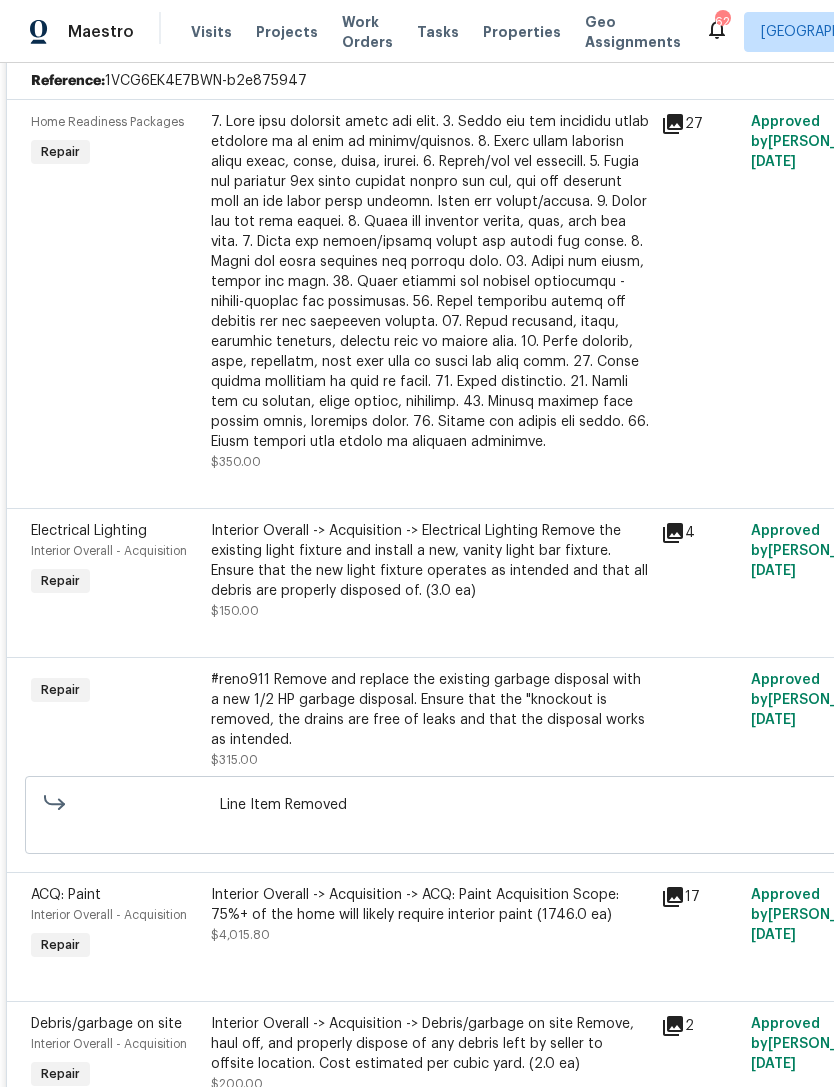scroll, scrollTop: 471, scrollLeft: 0, axis: vertical 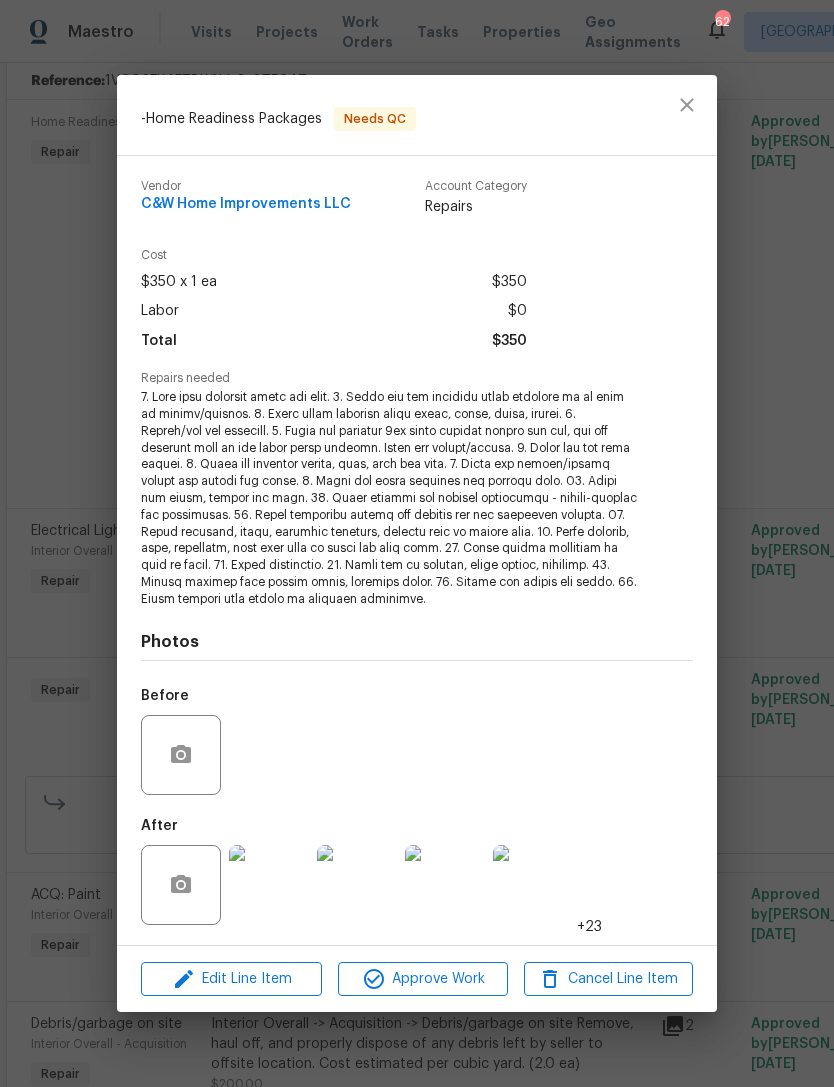click on "Edit Line Item  Approve Work  Cancel Line Item" at bounding box center [417, 979] 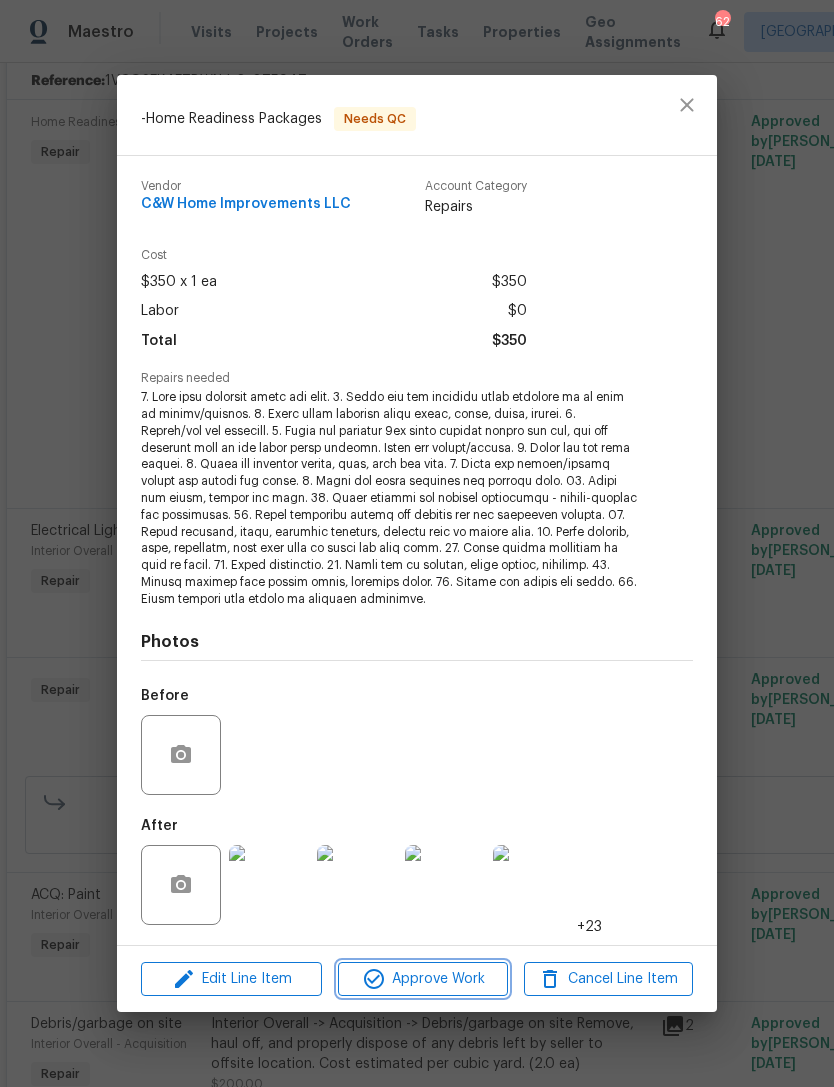 click on "Approve Work" at bounding box center [422, 979] 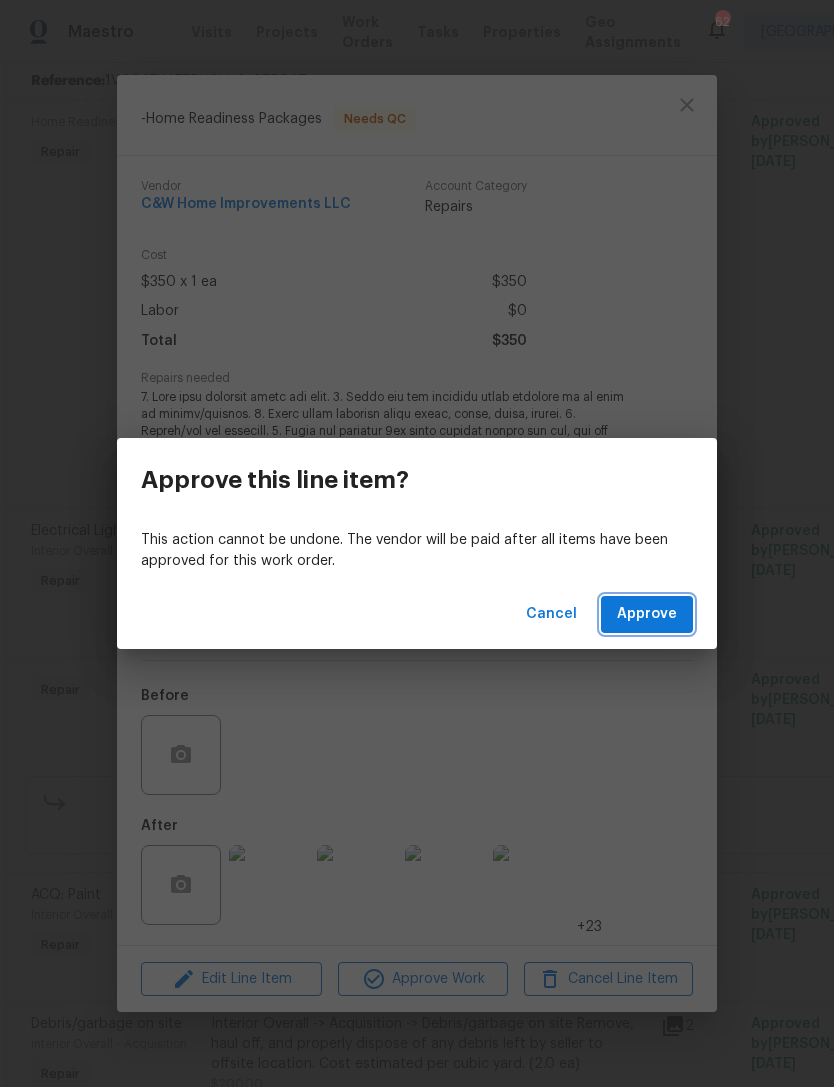 click on "Approve" at bounding box center [647, 614] 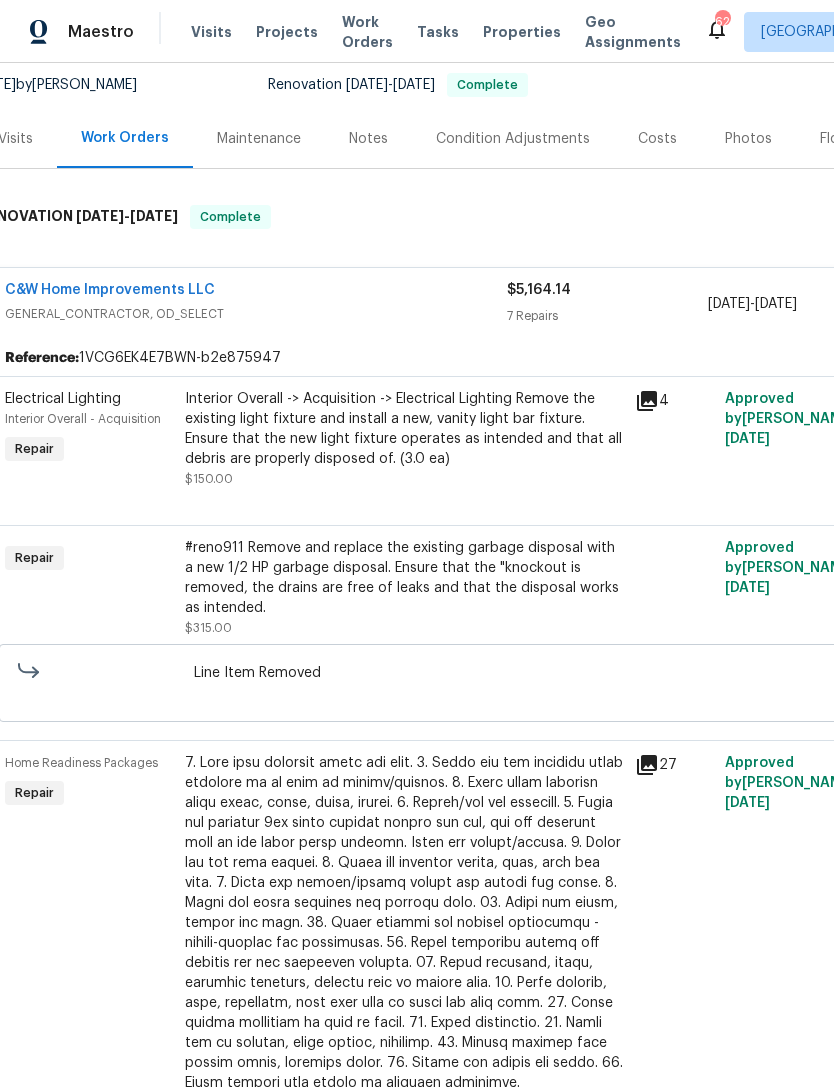 scroll, scrollTop: 185, scrollLeft: 15, axis: both 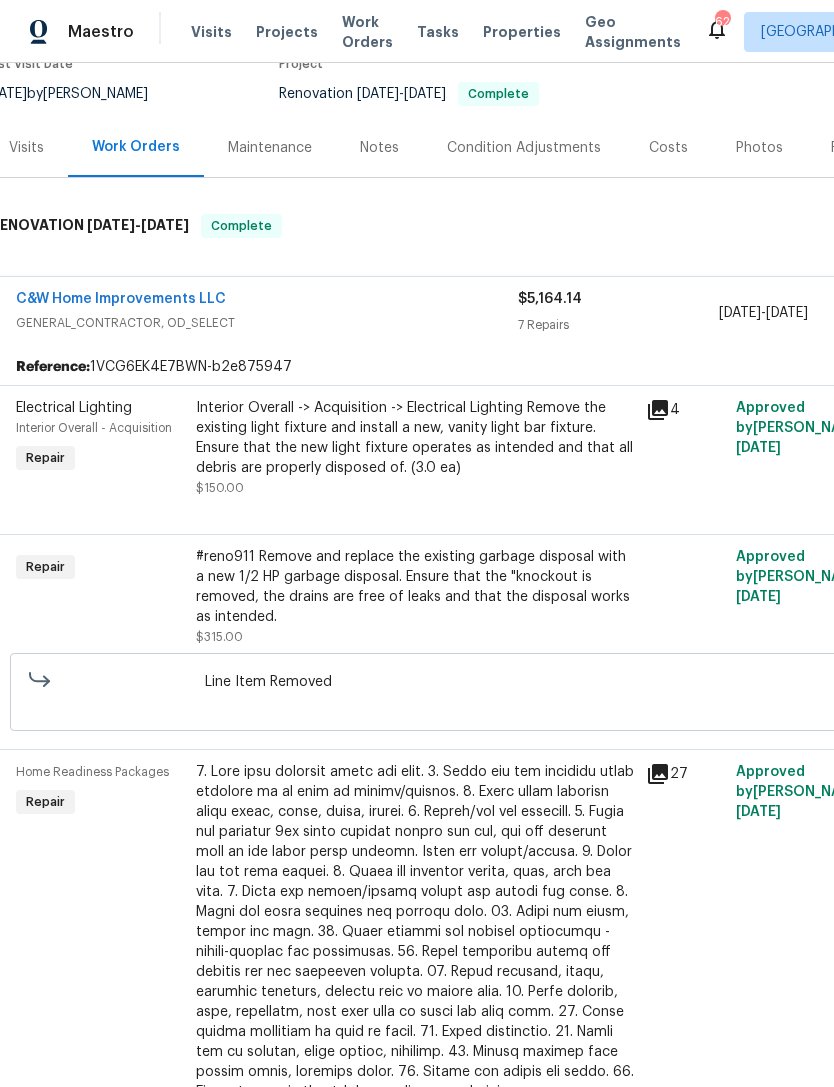 click on "Interior Overall -> Acquisition -> Electrical Lighting
Remove the existing light fixture and install a new, vanity light bar fixture. Ensure that the new light fixture operates as intended and that all debris are properly disposed of.
(3.0 ea)" at bounding box center [415, 438] 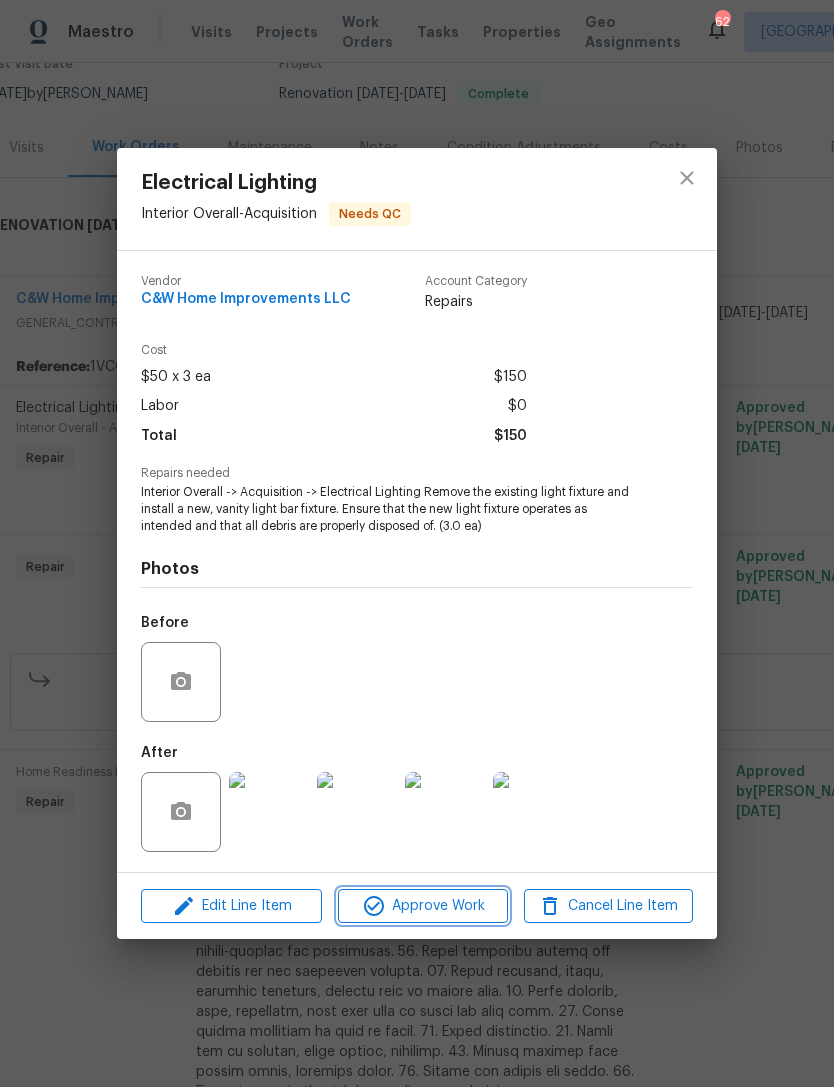 click on "Approve Work" at bounding box center (422, 906) 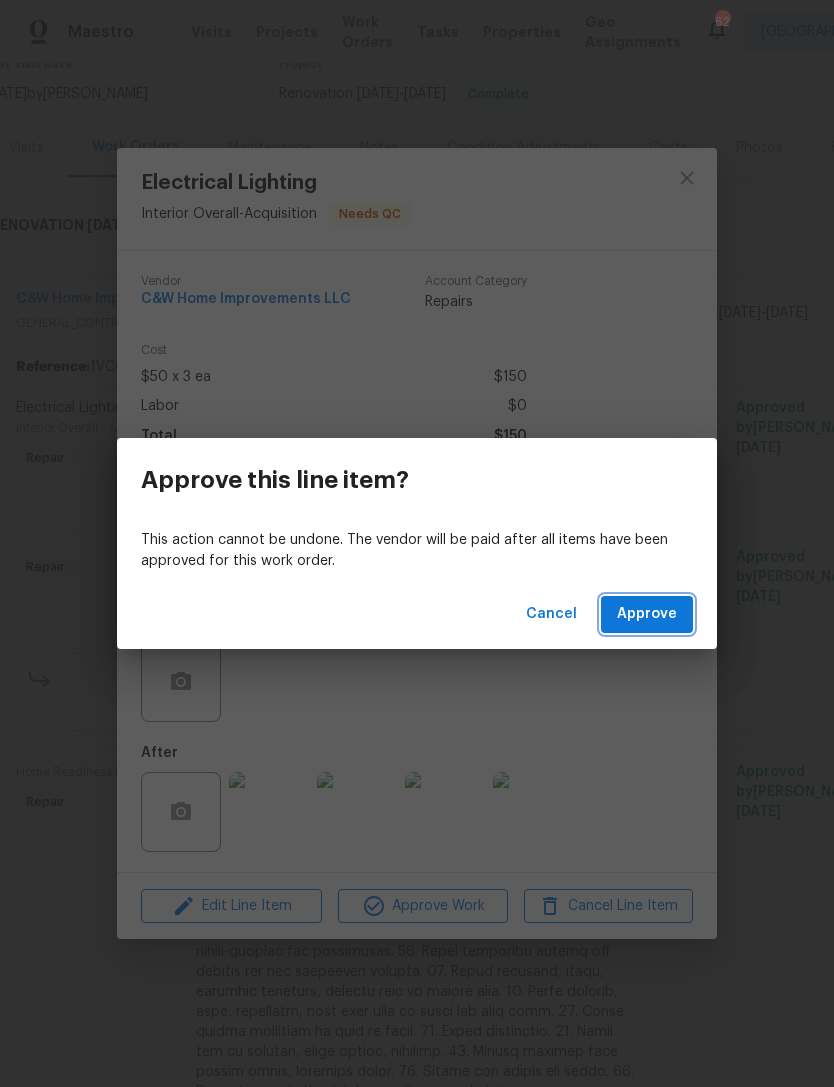 click on "Approve" at bounding box center [647, 614] 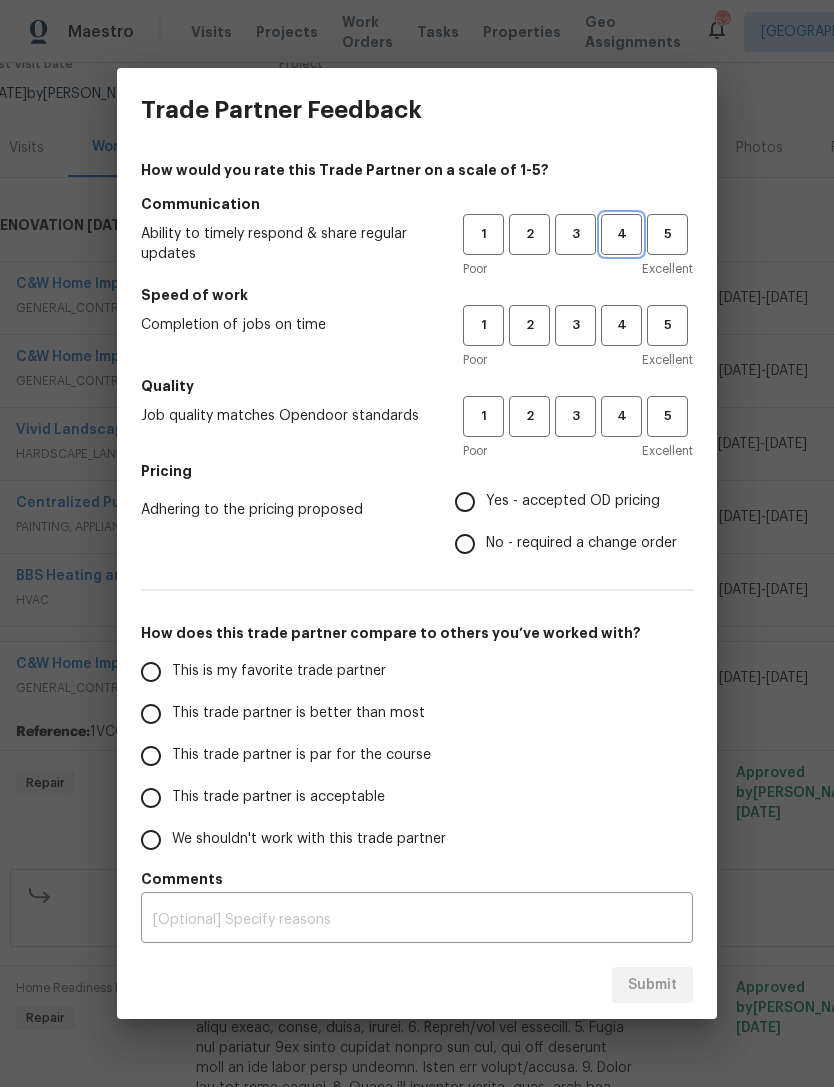 click on "4" at bounding box center (621, 234) 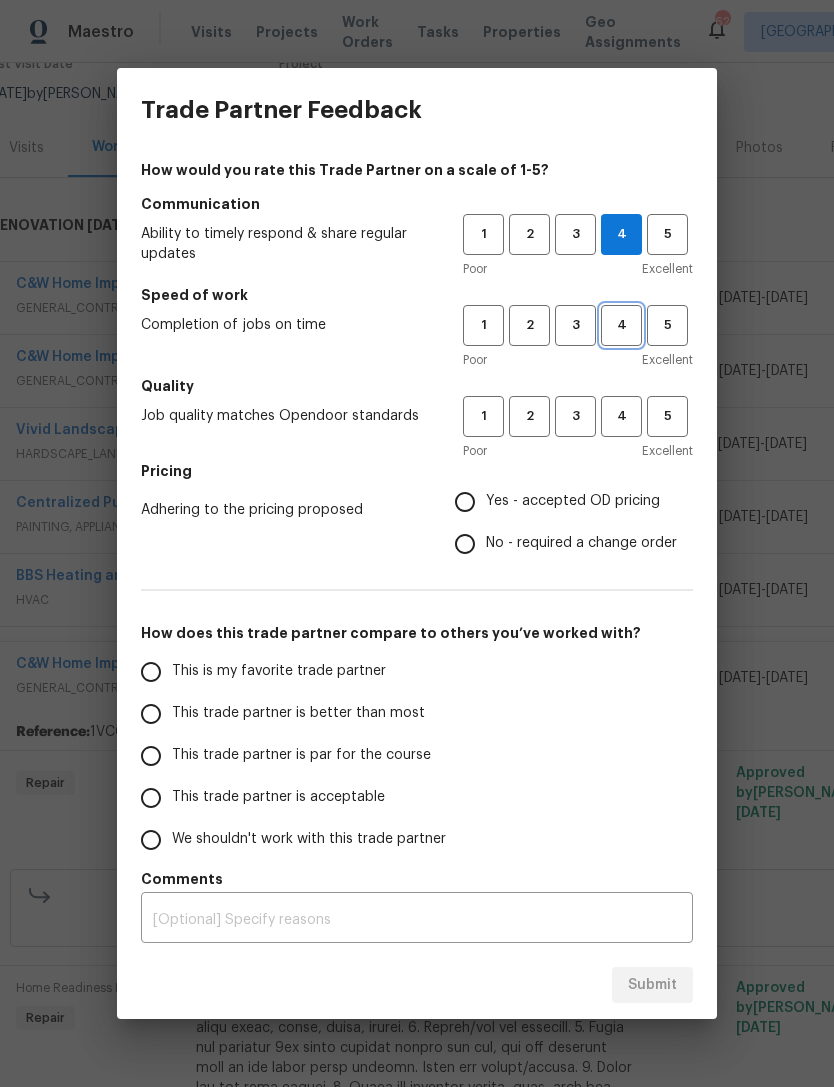 click on "4" at bounding box center (621, 325) 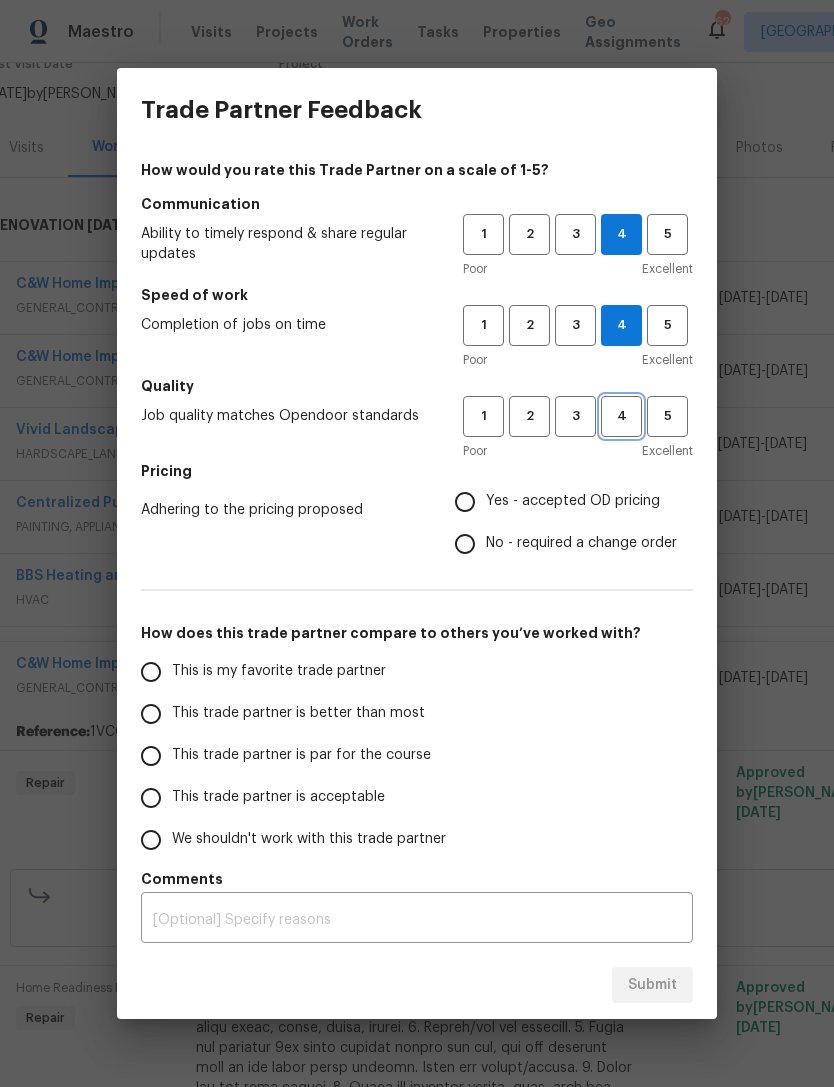 click on "4" at bounding box center [621, 416] 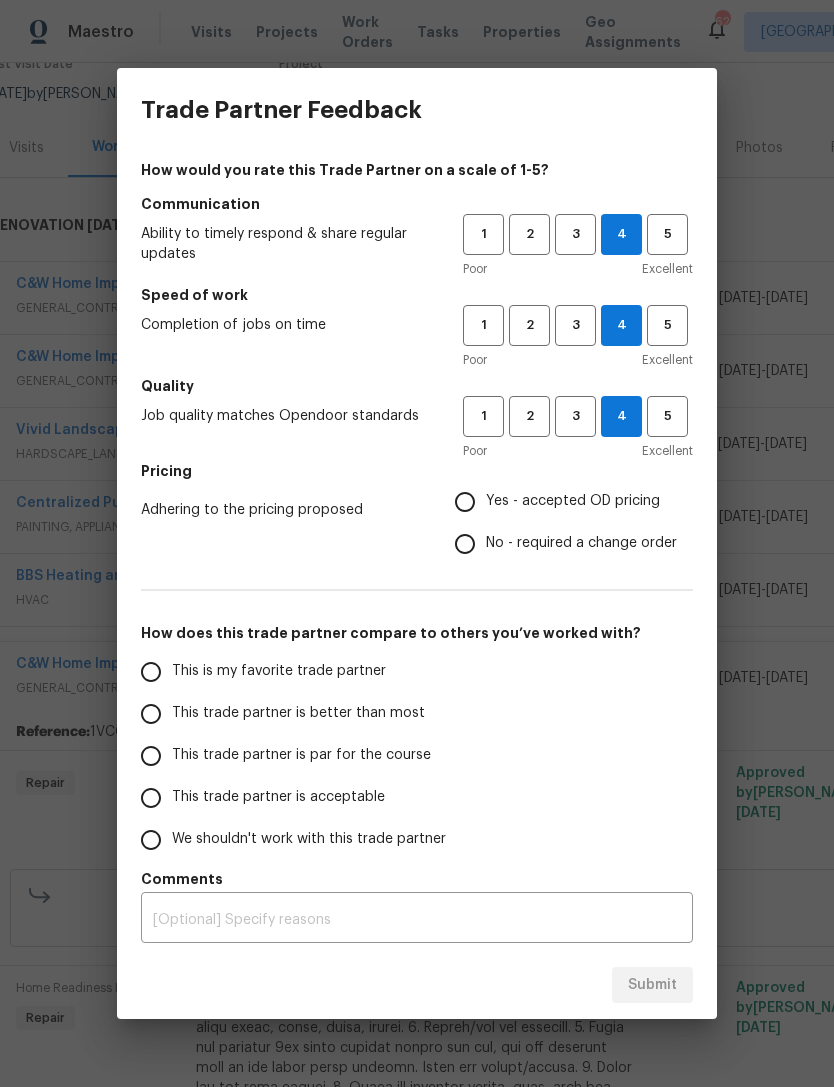 click on "Yes - accepted OD pricing" at bounding box center (465, 502) 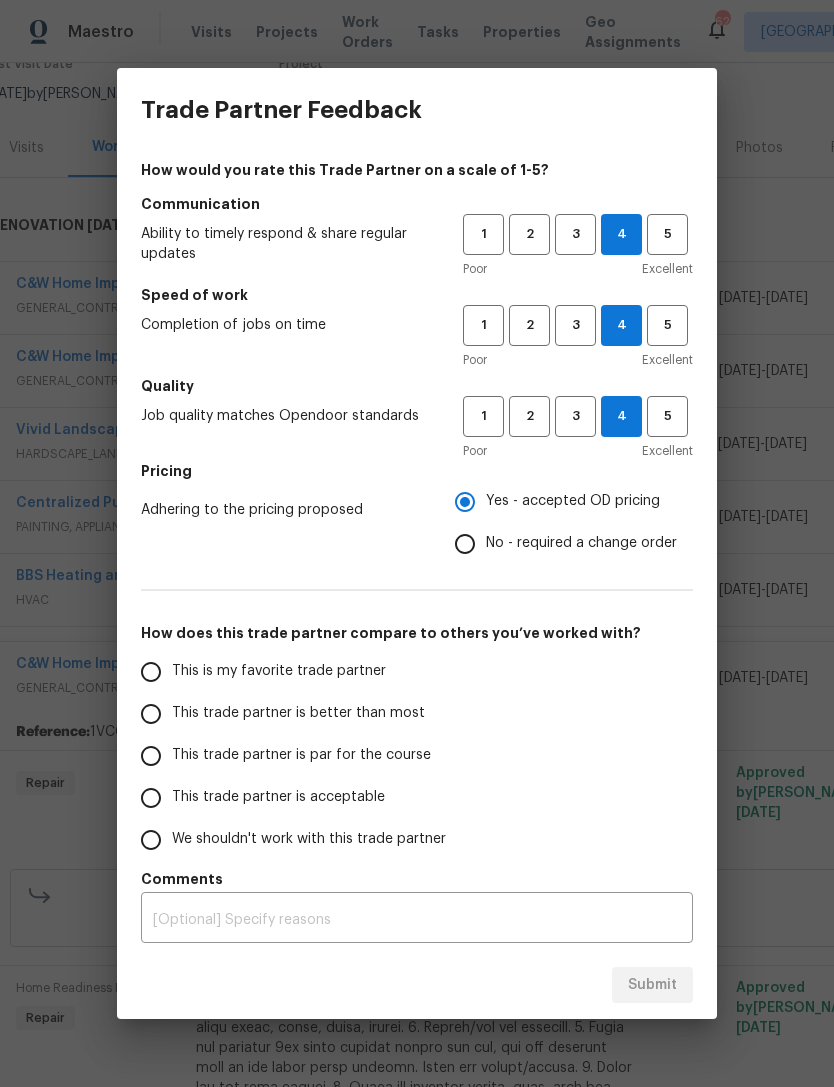 click on "This trade partner is par for the course" at bounding box center [151, 756] 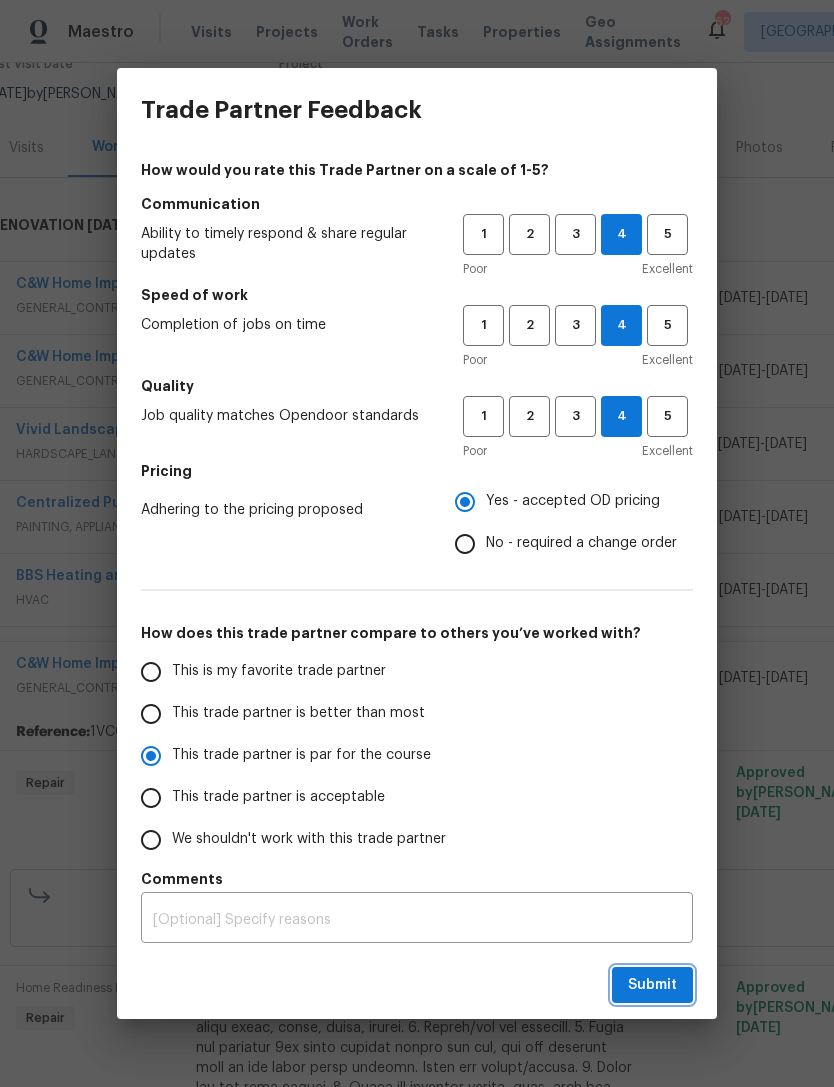 click on "Submit" at bounding box center (652, 985) 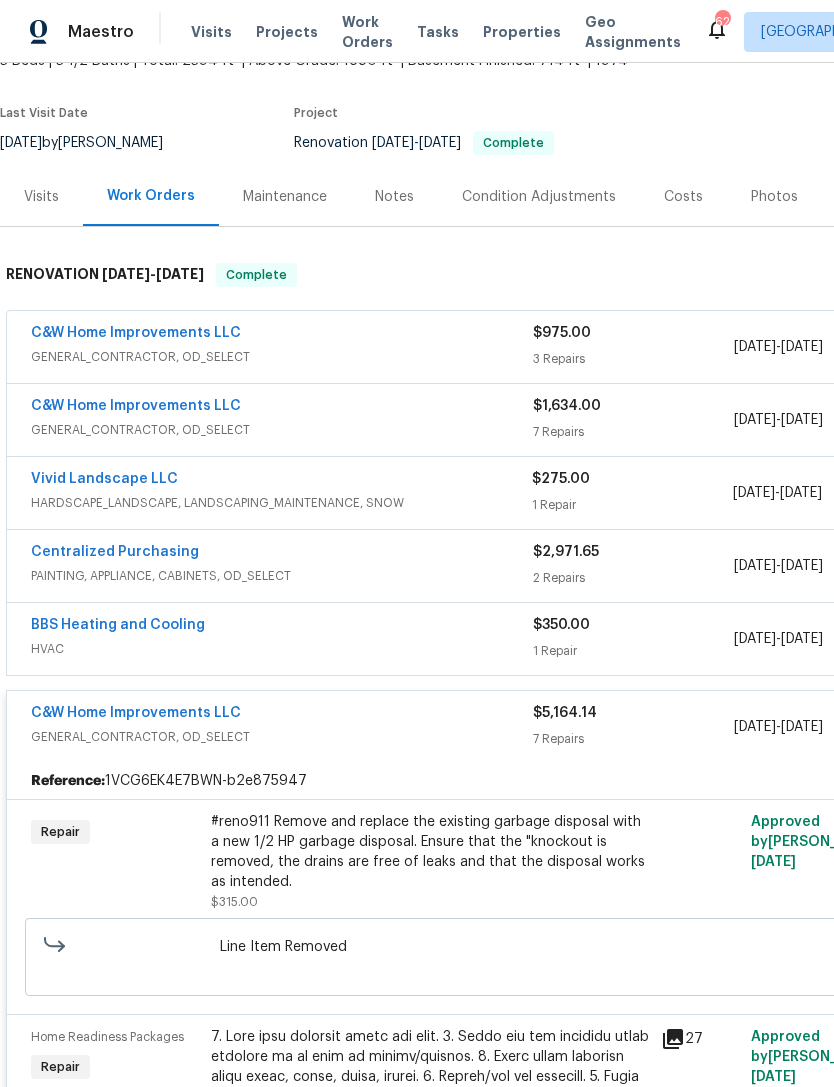 scroll, scrollTop: 136, scrollLeft: 0, axis: vertical 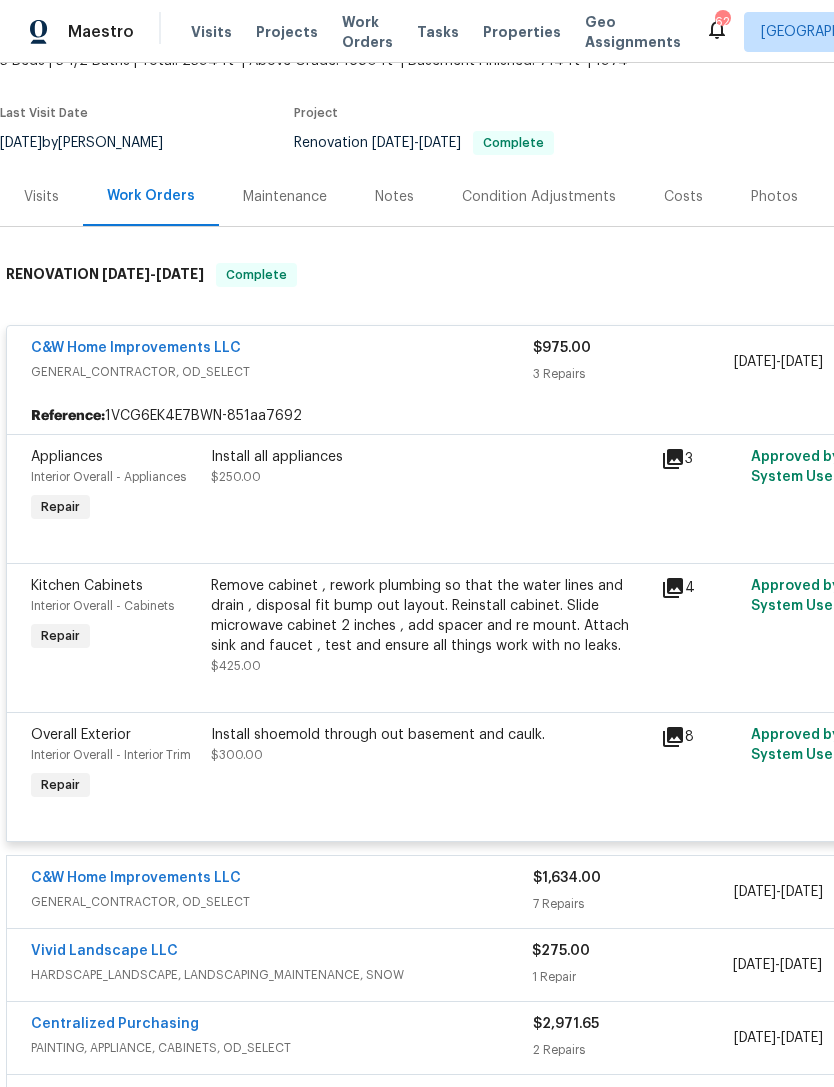 click on "Install all appliances $250.00" at bounding box center [430, 487] 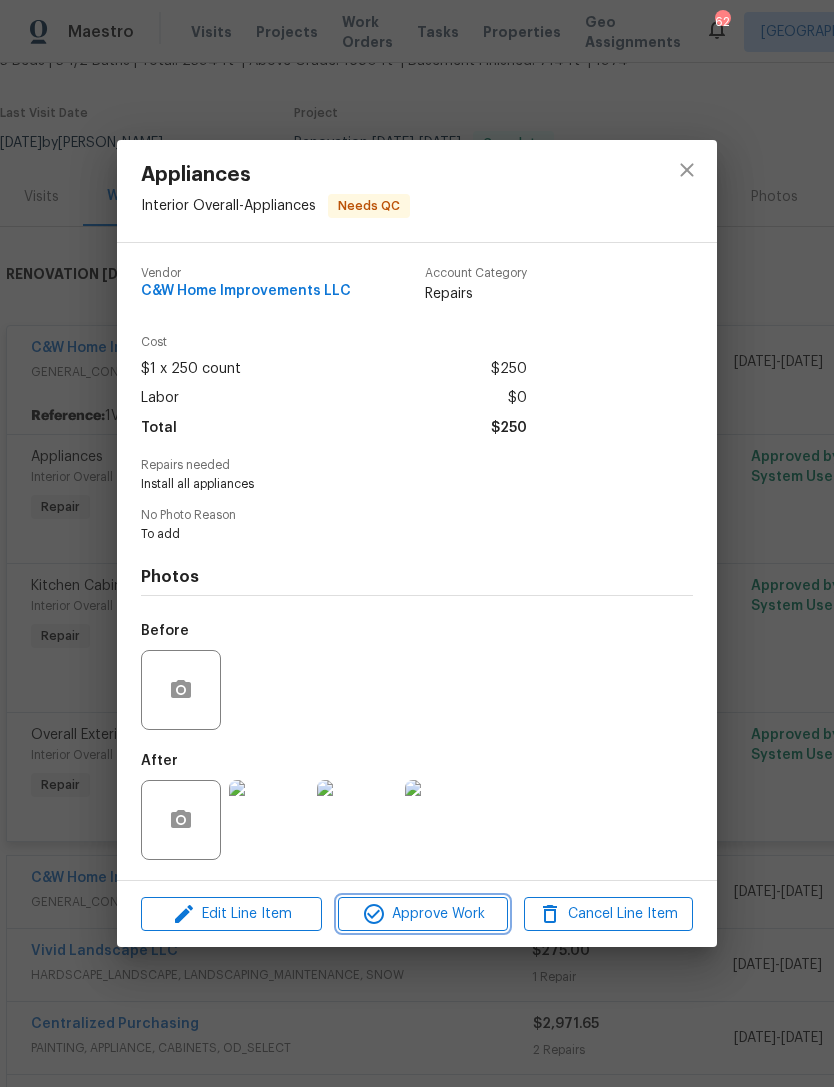 click on "Approve Work" at bounding box center [422, 914] 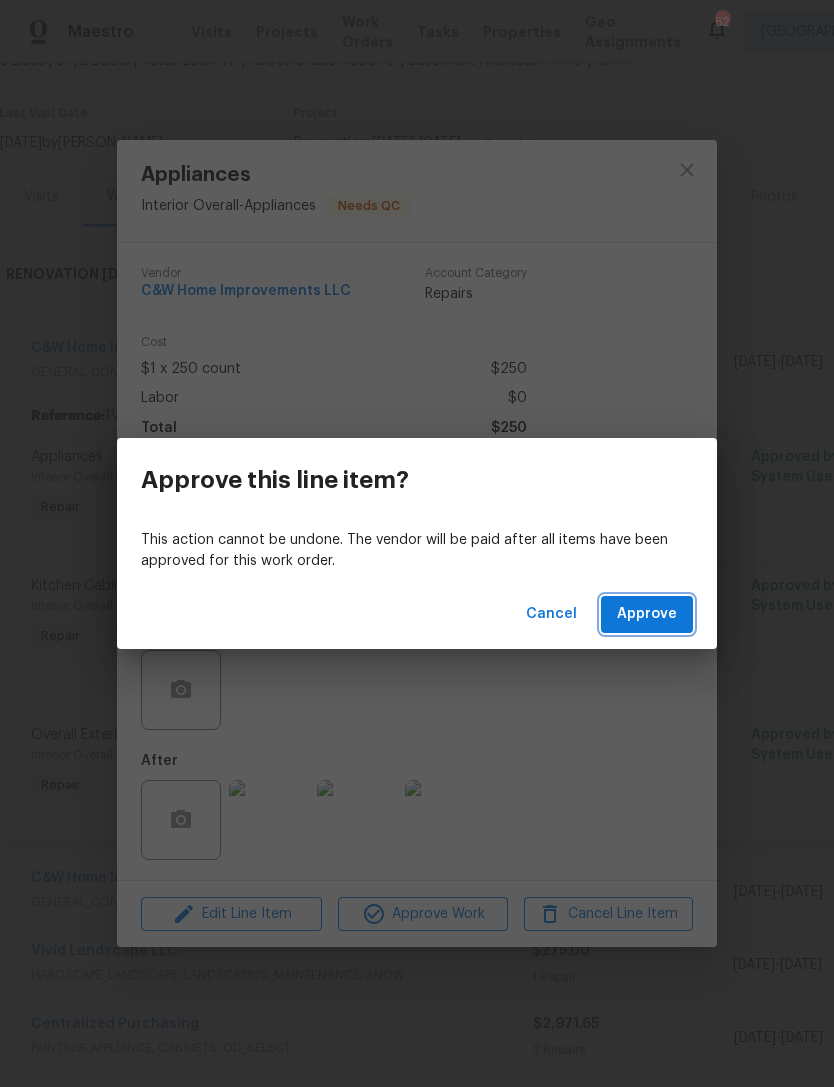 click on "Approve" at bounding box center [647, 614] 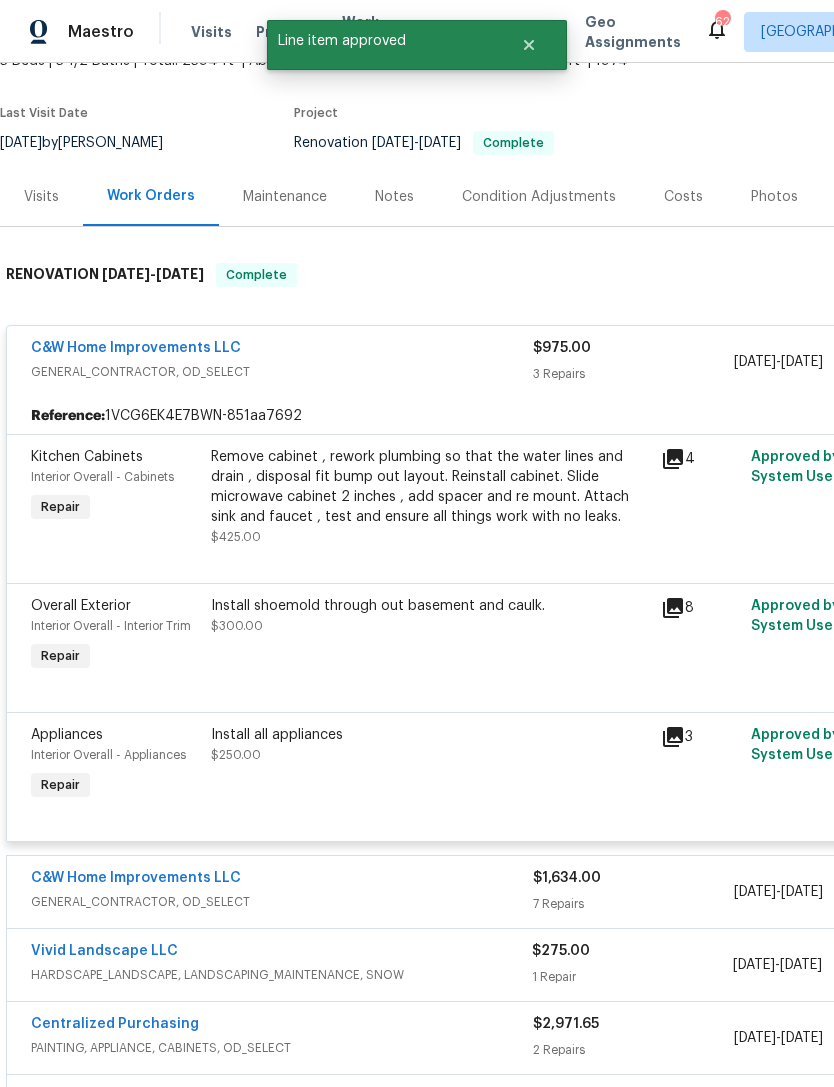 click on "Remove cabinet , rework plumbing so that the water lines and drain , disposal fit bump out layout.
Reinstall cabinet.
Slide microwave cabinet 2 inches , add spacer and re mount.
Attach sink and faucet , test and ensure all things work with no leaks." at bounding box center (430, 487) 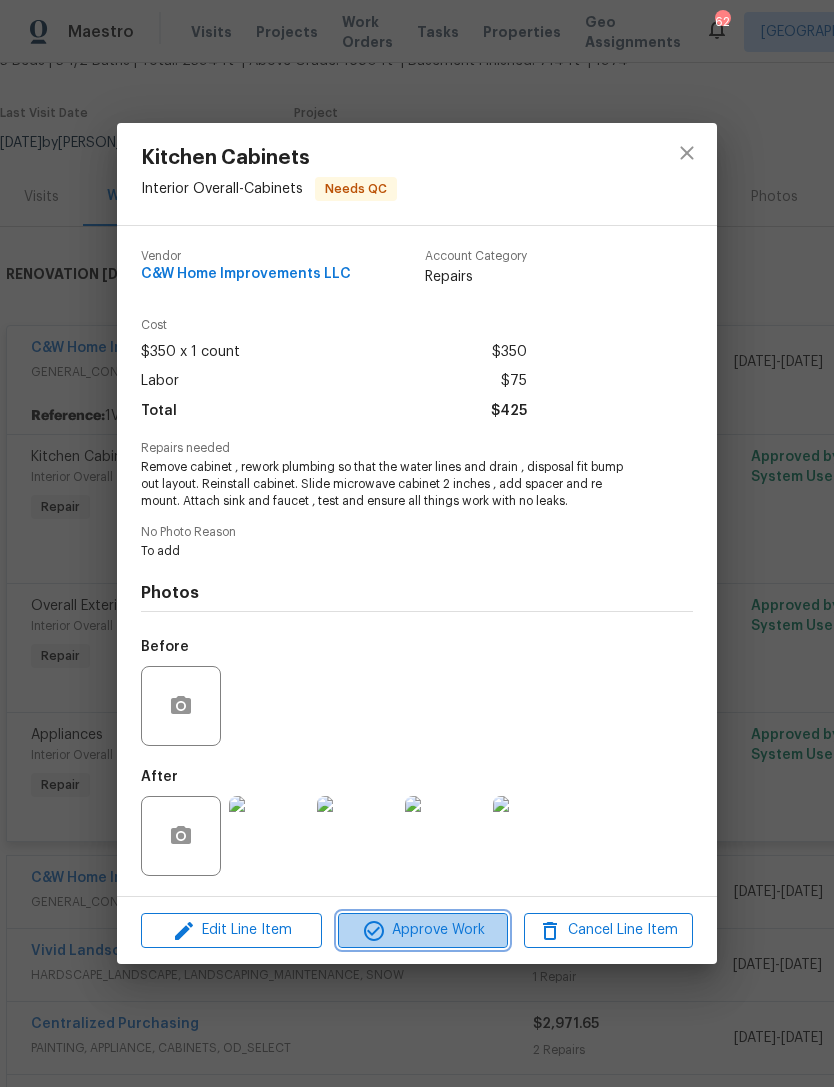 click on "Approve Work" at bounding box center (422, 930) 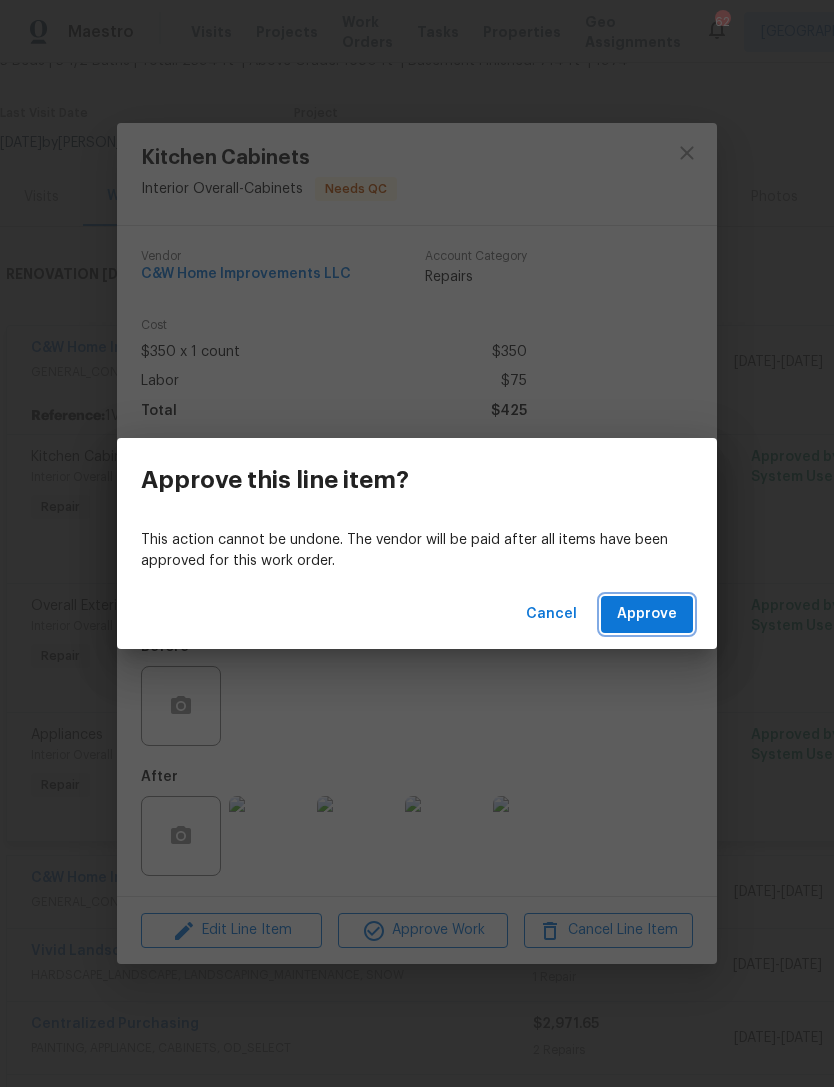 click on "Approve" at bounding box center (647, 614) 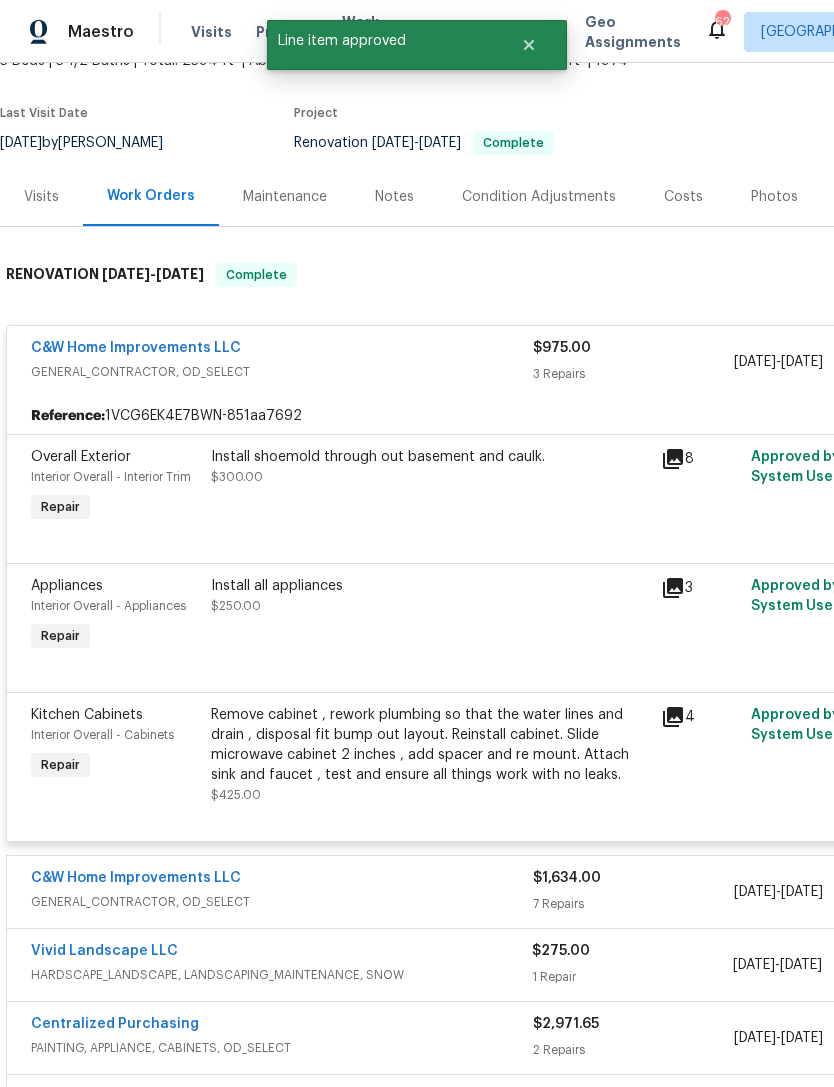 click on "Install all appliances $250.00" at bounding box center [430, 596] 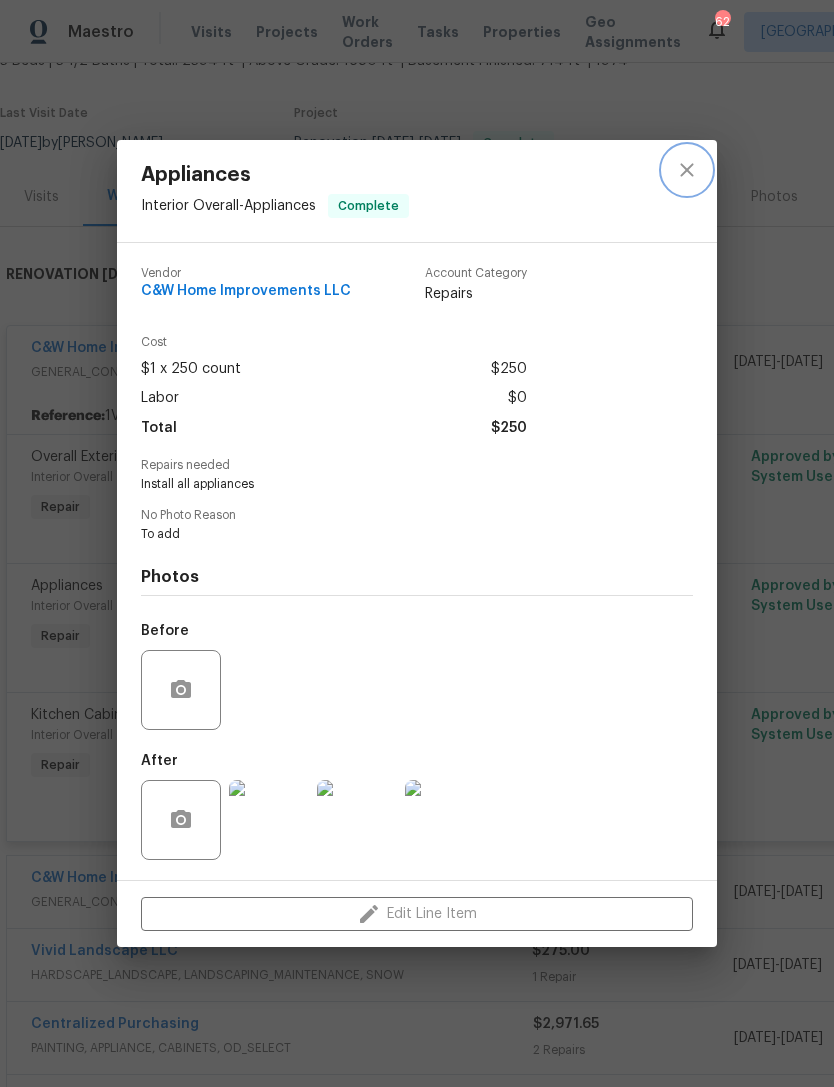 click 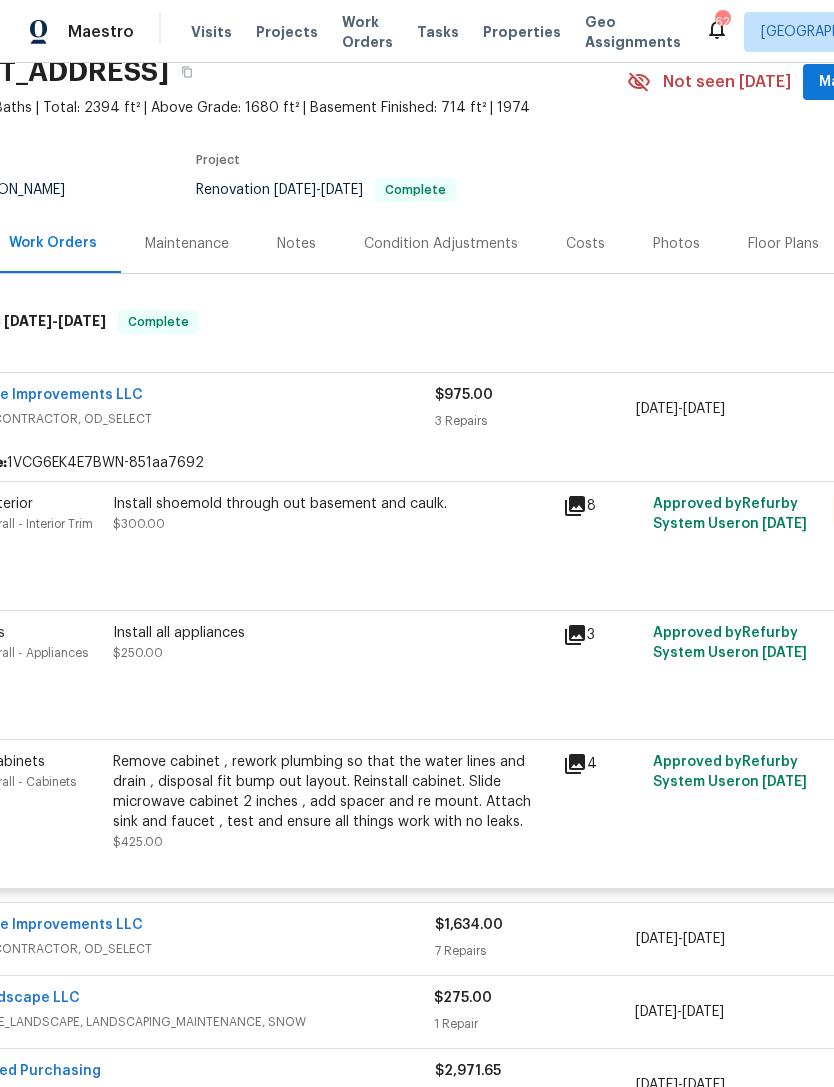 scroll, scrollTop: 82, scrollLeft: 61, axis: both 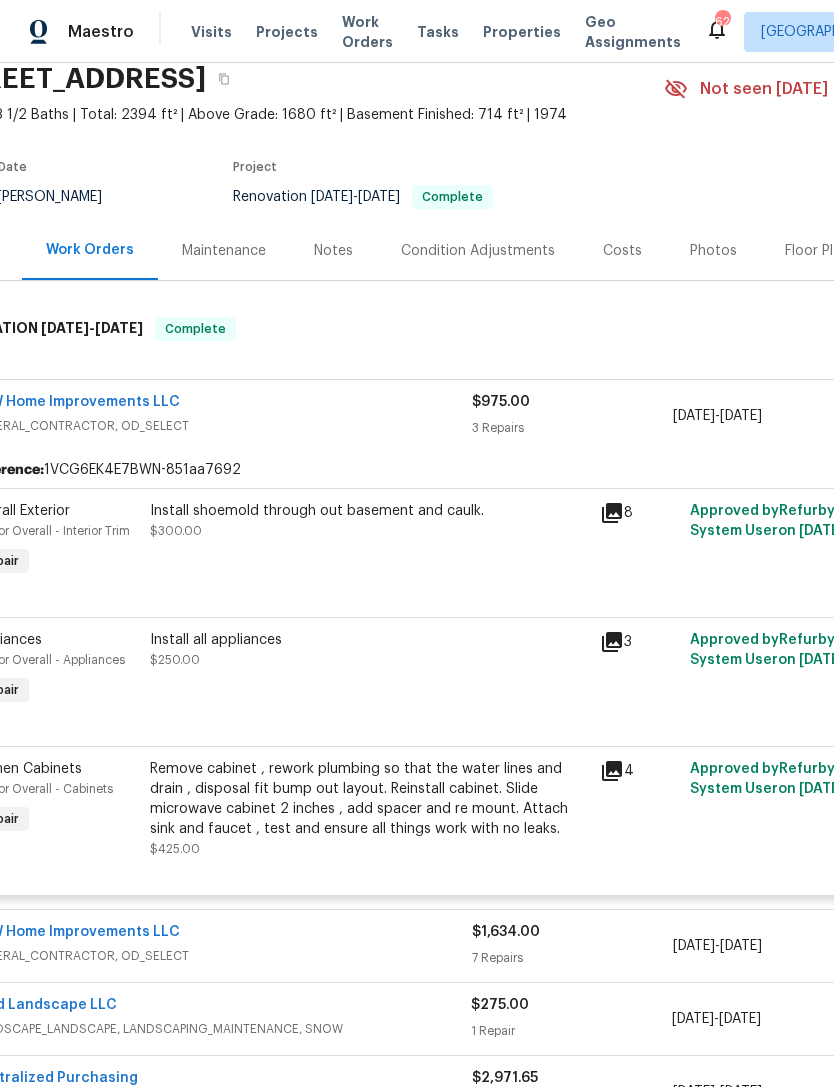 click on "C&W Home Improvements LLC GENERAL_CONTRACTOR, OD_SELECT" at bounding box center (221, 416) 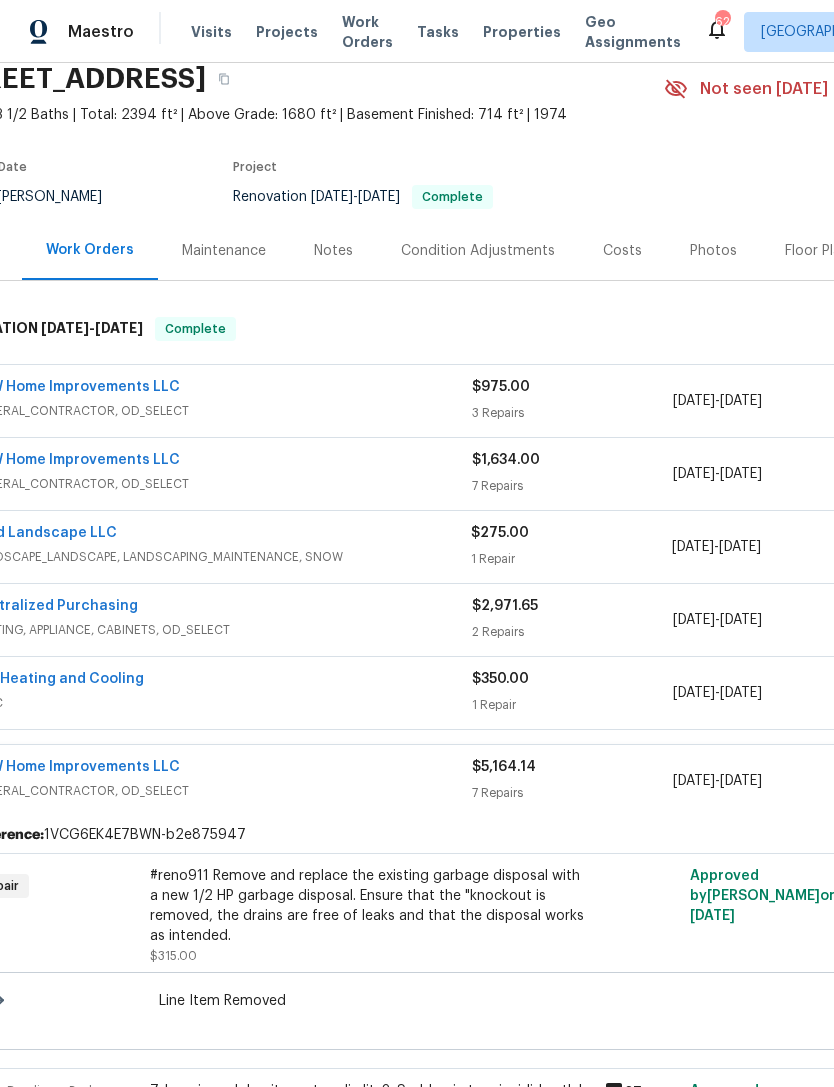 click on "GENERAL_CONTRACTOR, OD_SELECT" at bounding box center [221, 411] 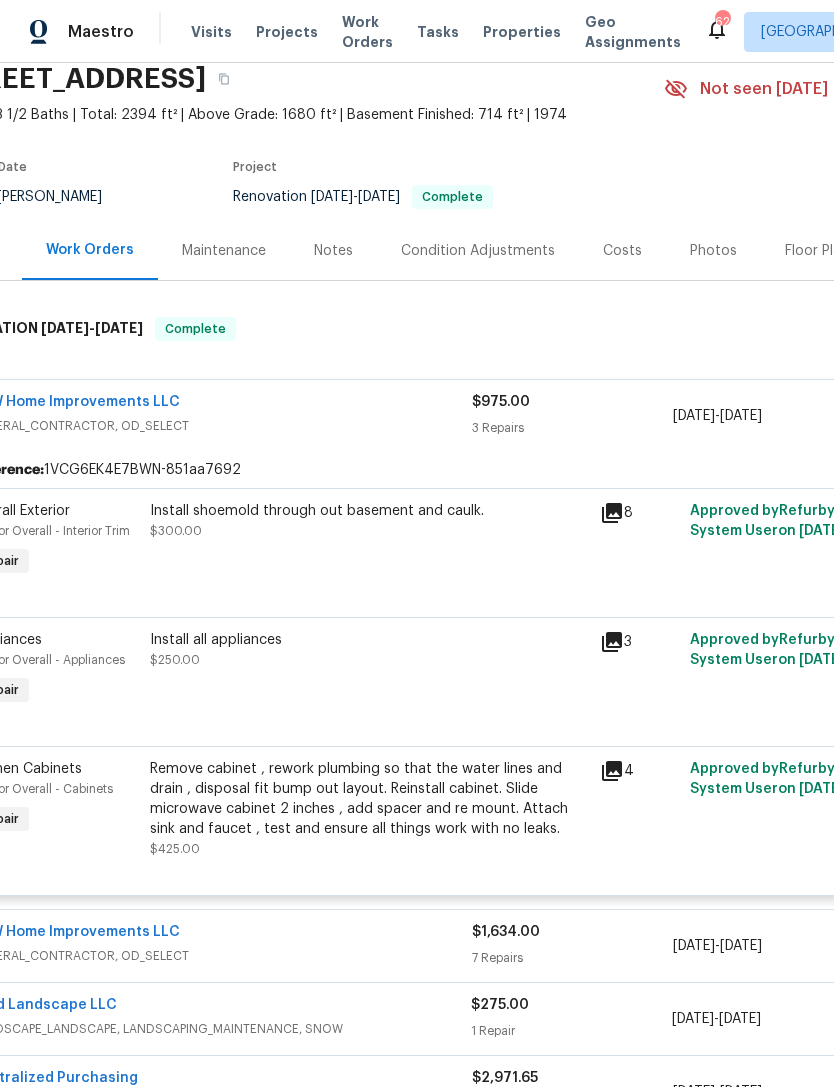 click on "Install shoemold through out basement and caulk. $300.00" at bounding box center (369, 541) 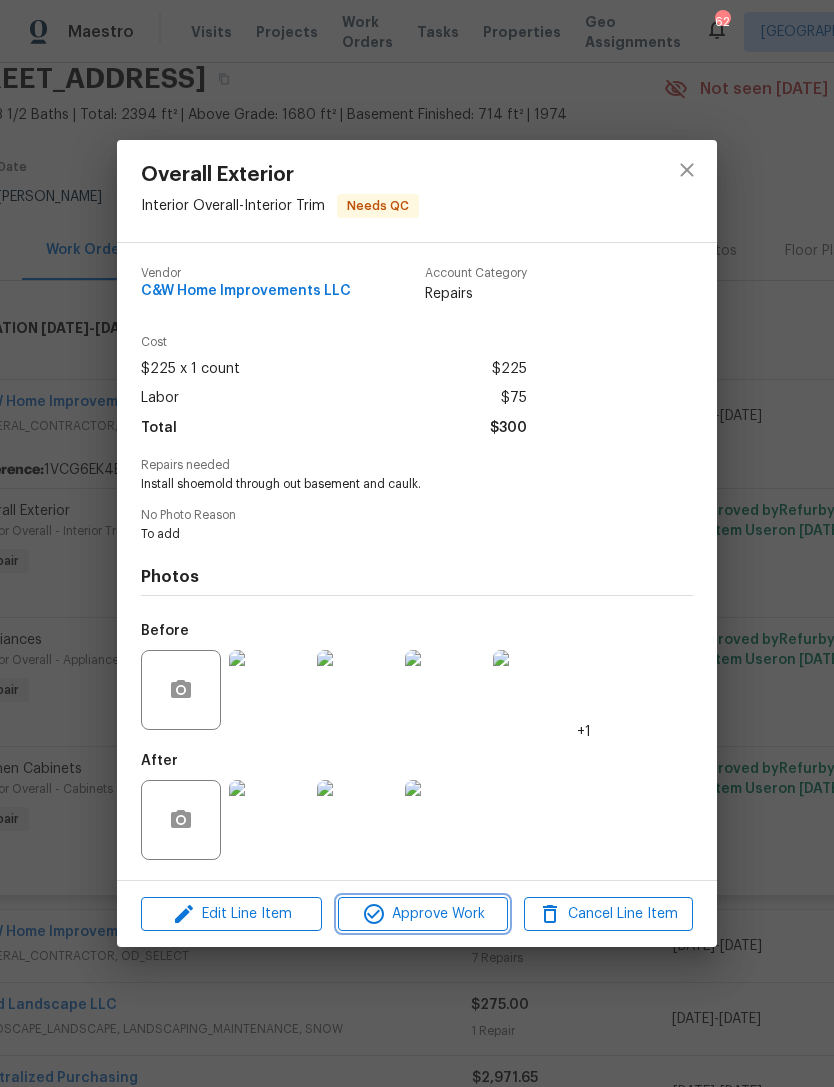 click on "Approve Work" at bounding box center [422, 914] 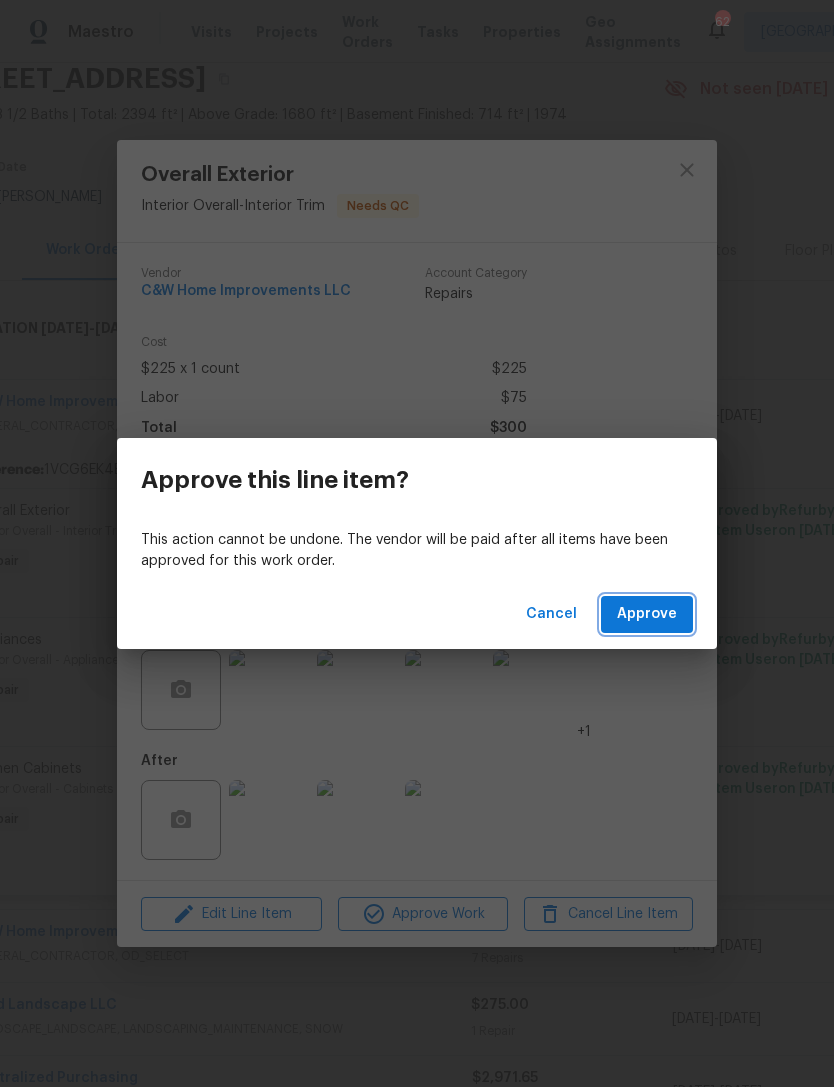 click on "Approve" at bounding box center [647, 614] 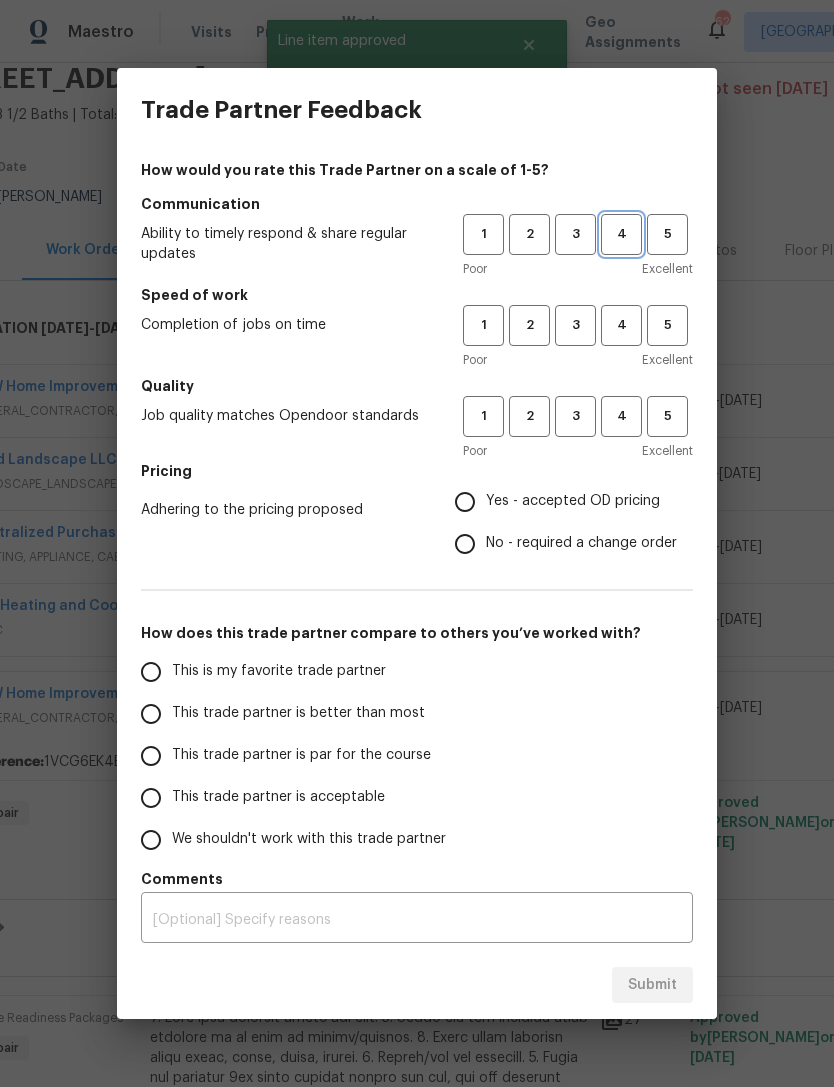 click on "4" at bounding box center [621, 234] 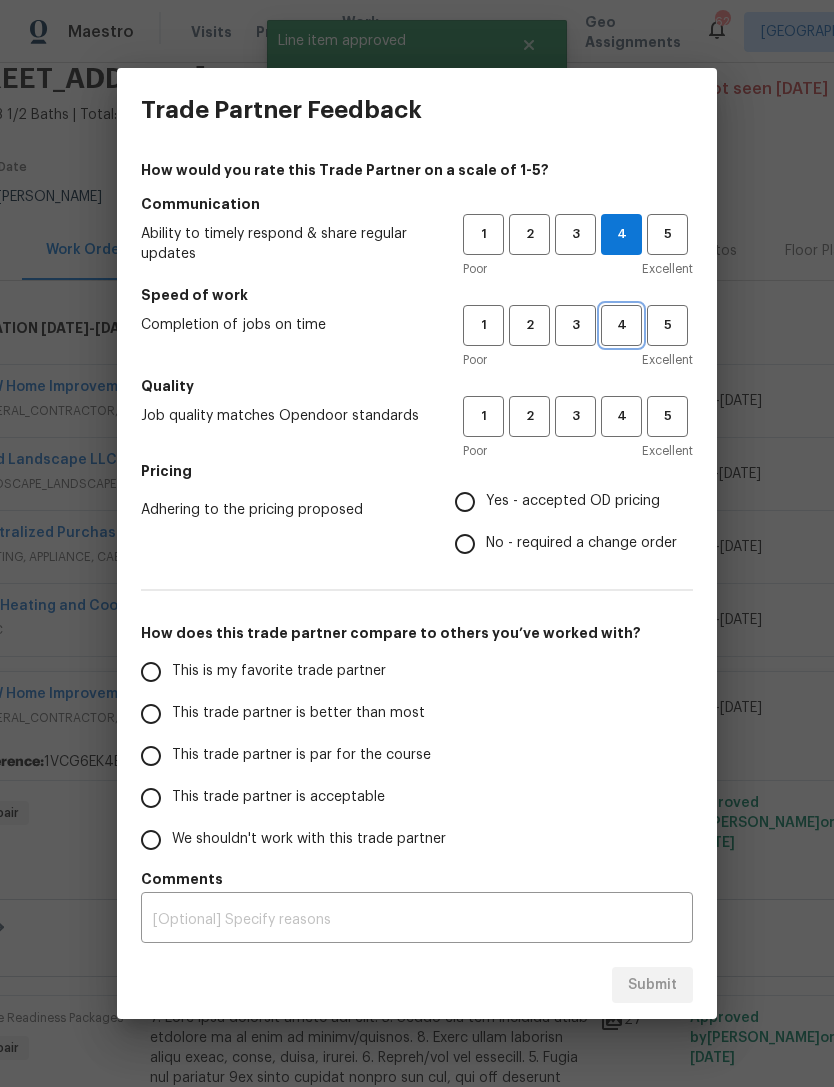 click on "4" at bounding box center [621, 325] 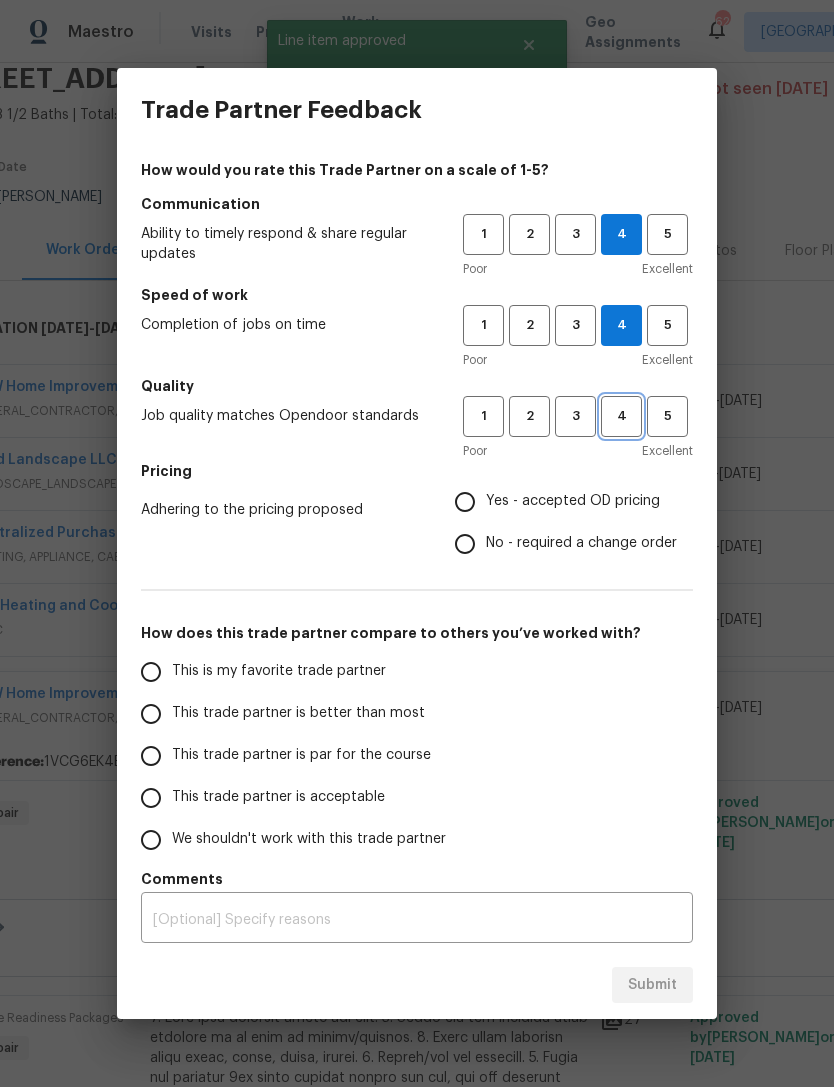 click on "4" at bounding box center [621, 416] 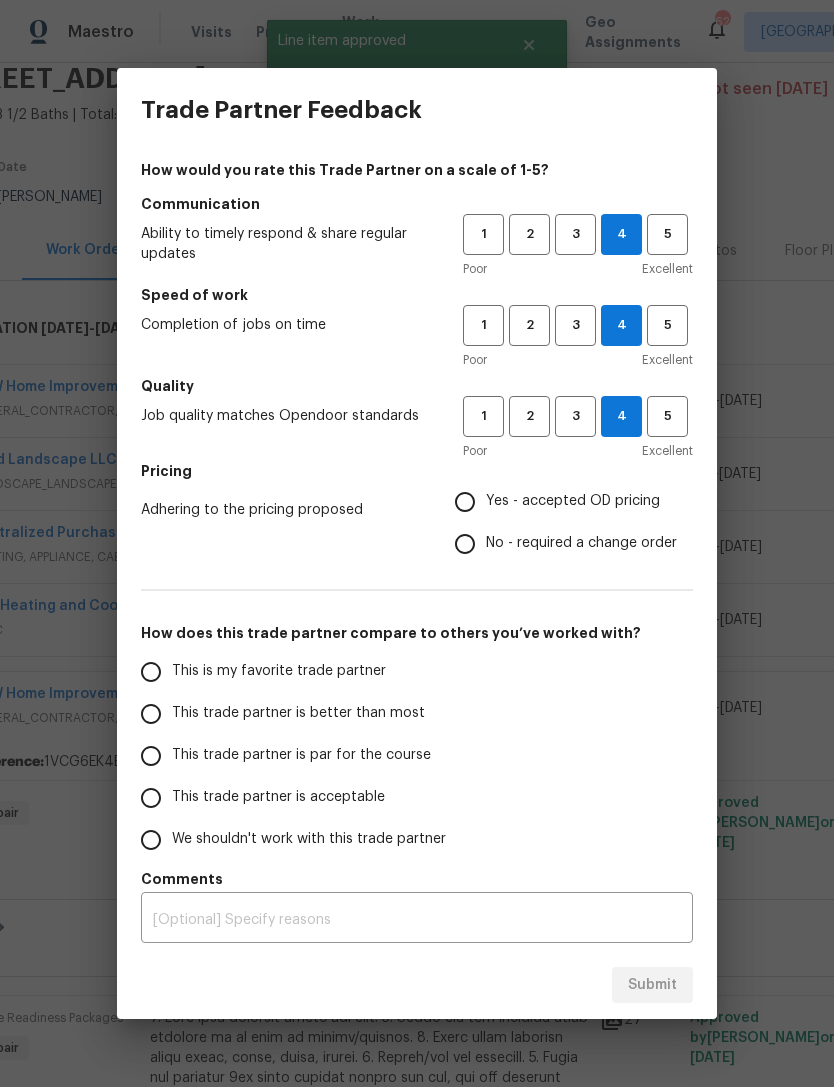 click on "Yes - accepted OD pricing" at bounding box center [465, 502] 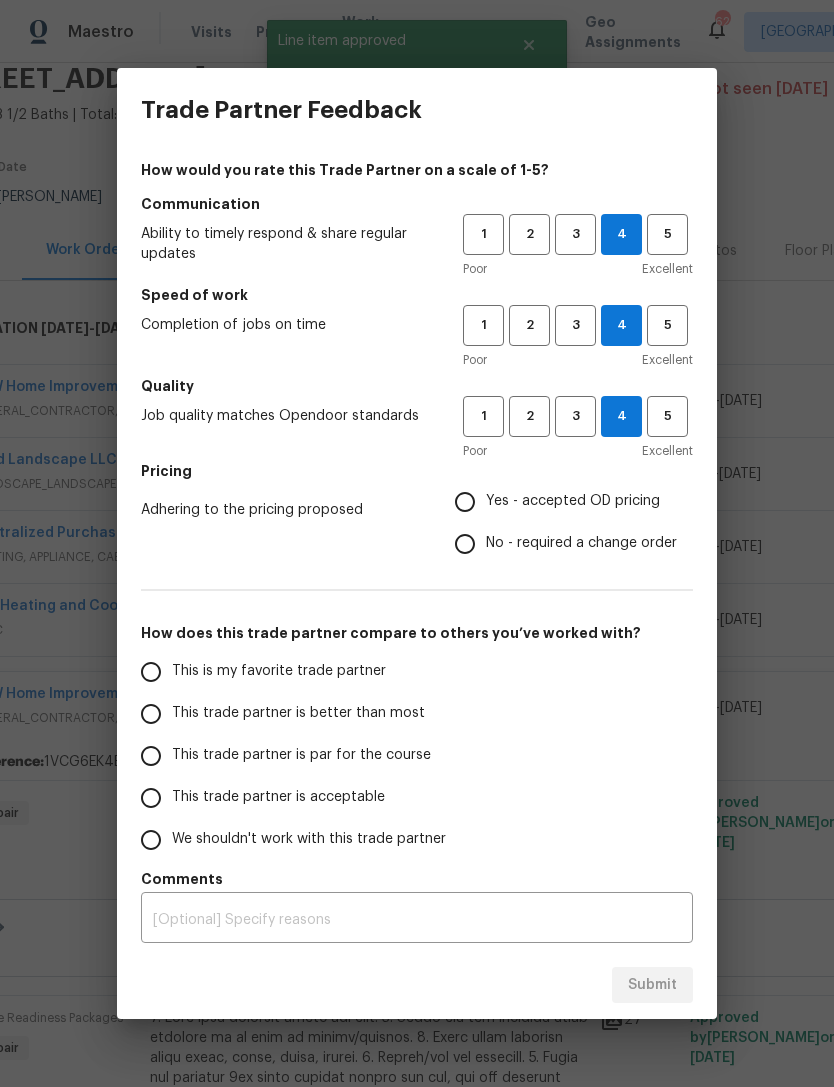 radio on "true" 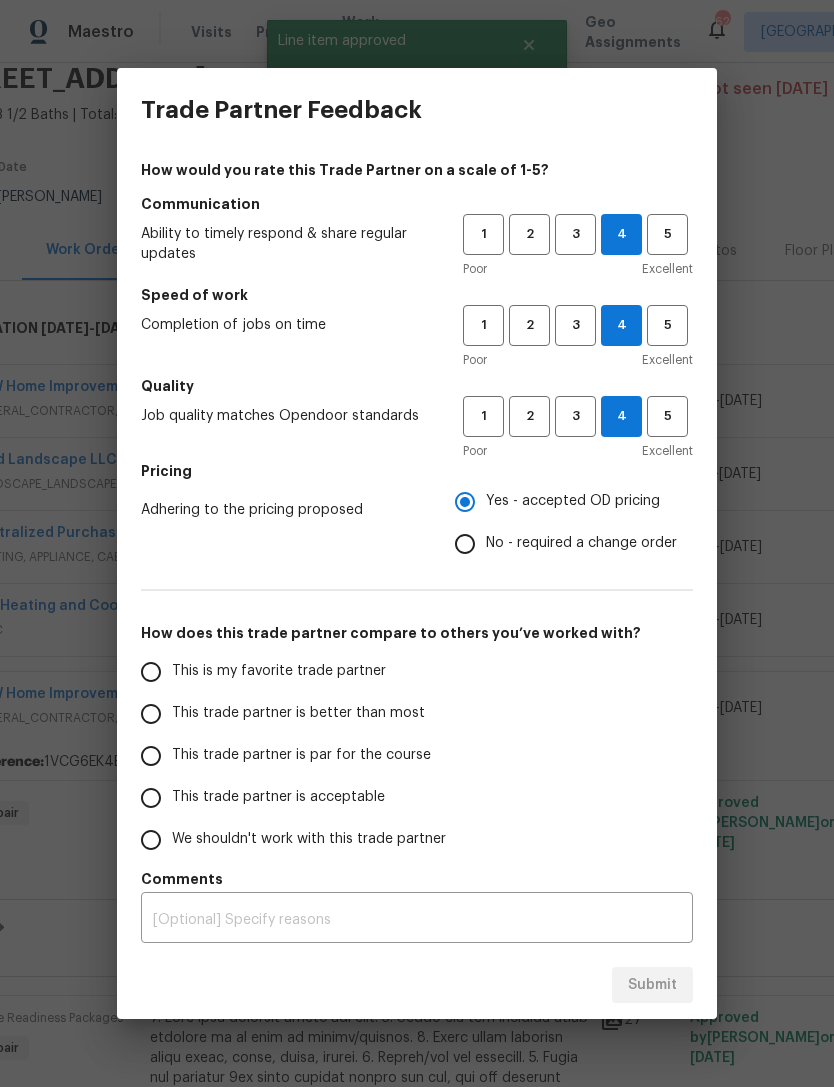 click on "This trade partner is par for the course" at bounding box center (151, 756) 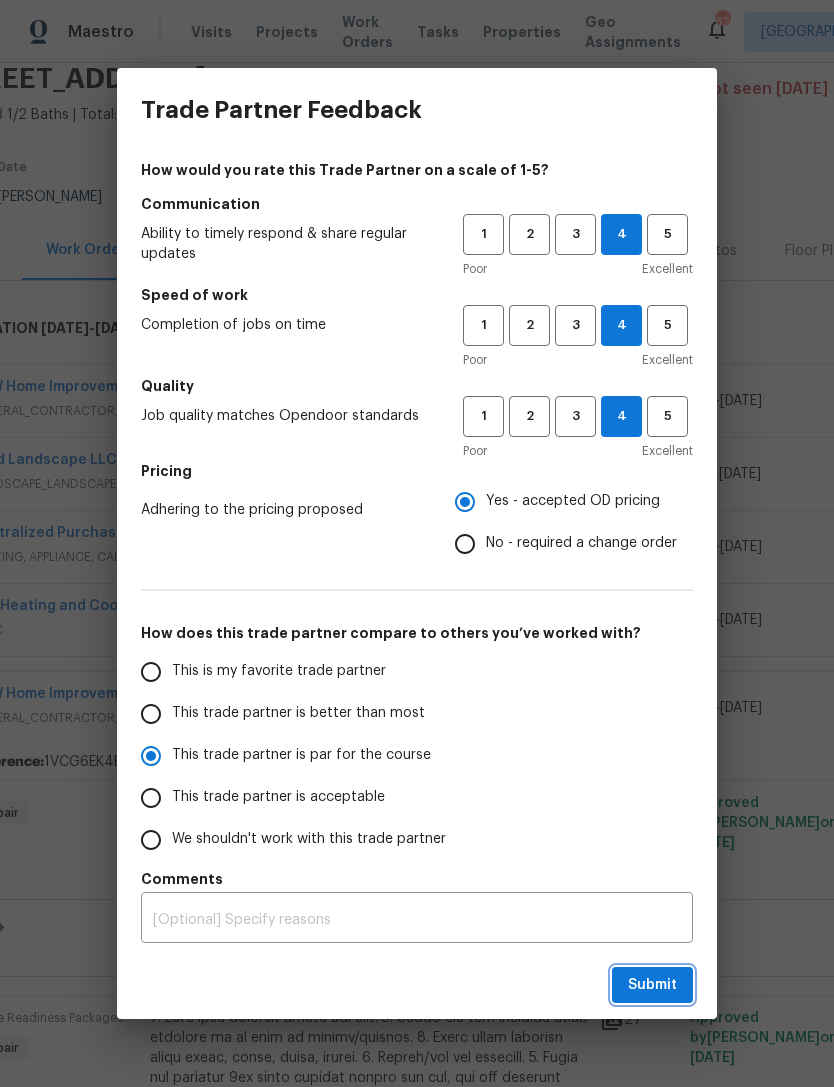 click on "Submit" at bounding box center [652, 985] 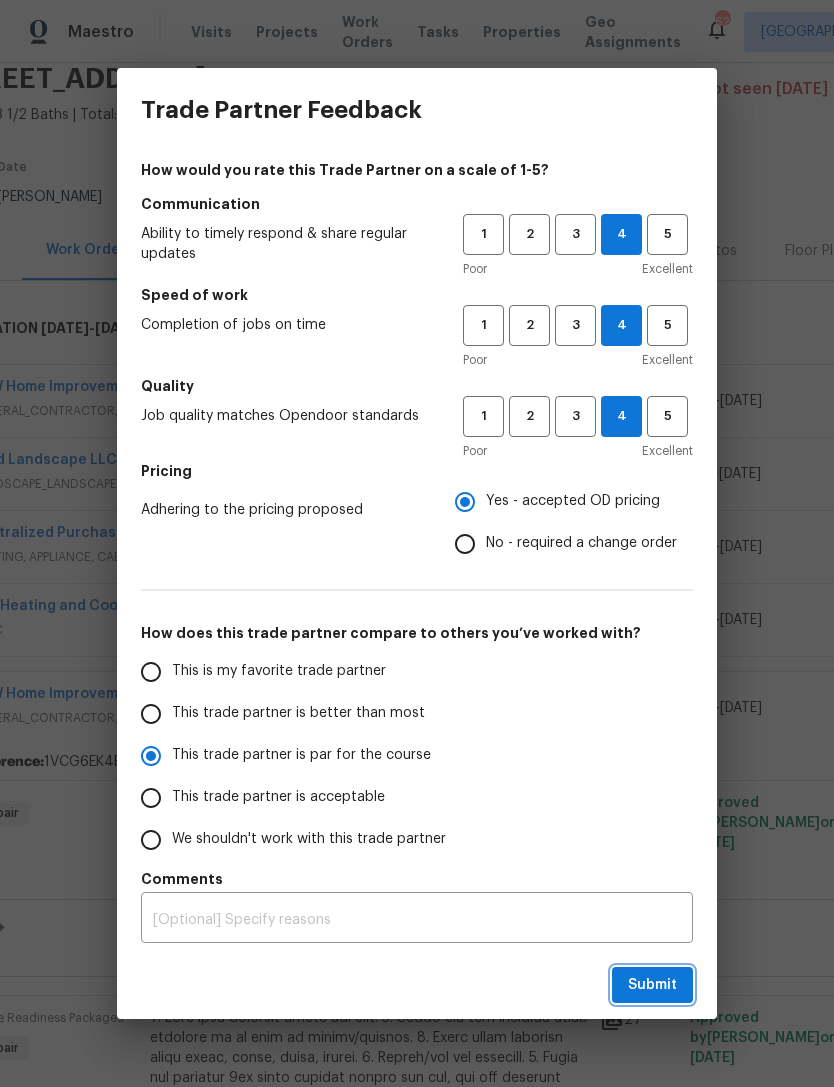 radio on "true" 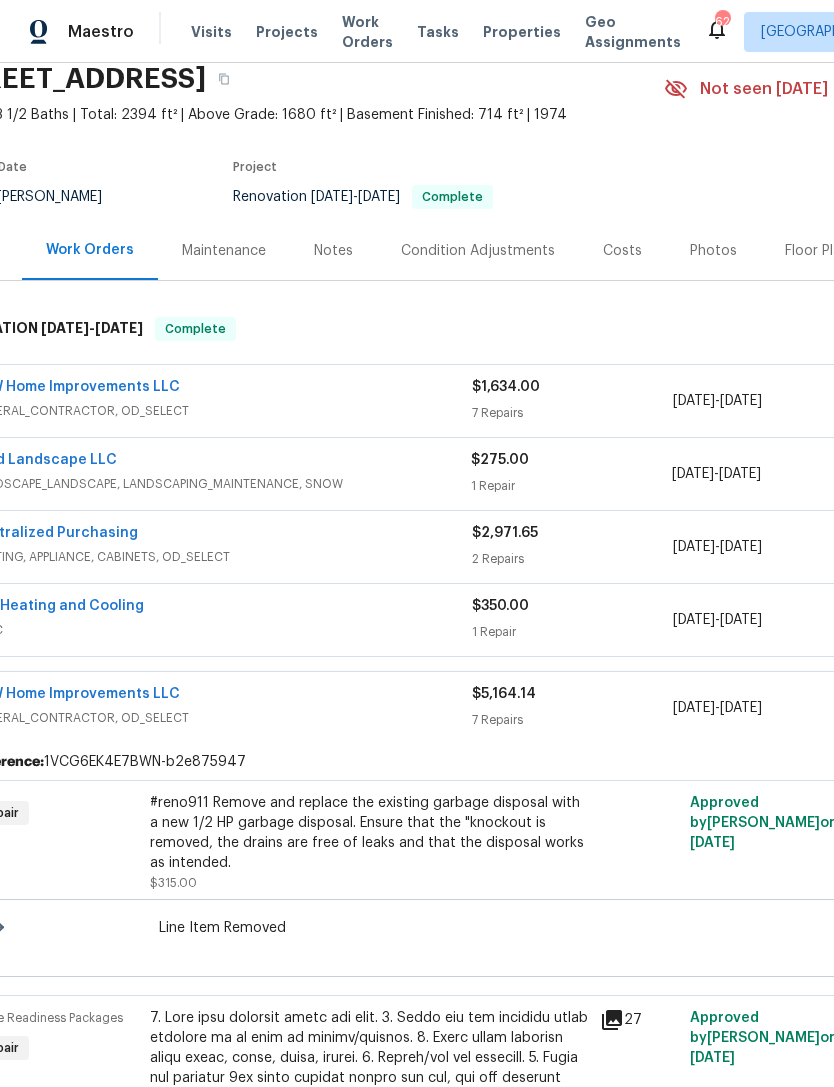 radio on "false" 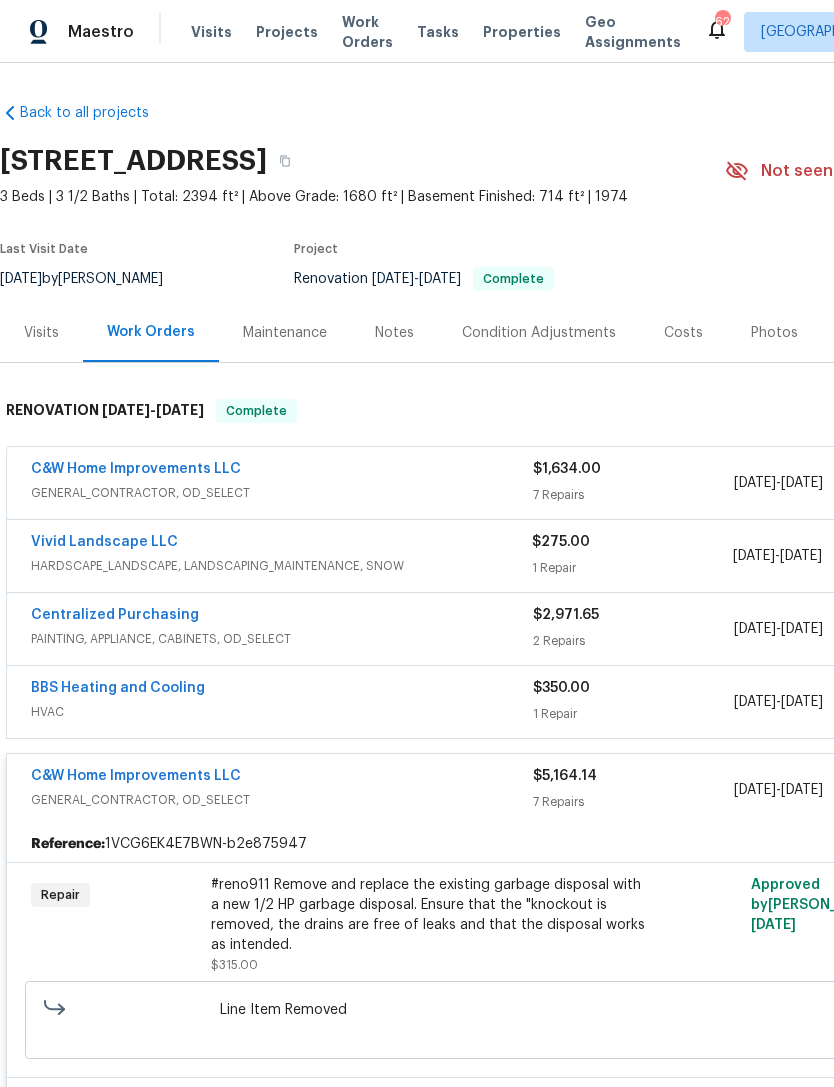 scroll, scrollTop: 0, scrollLeft: 0, axis: both 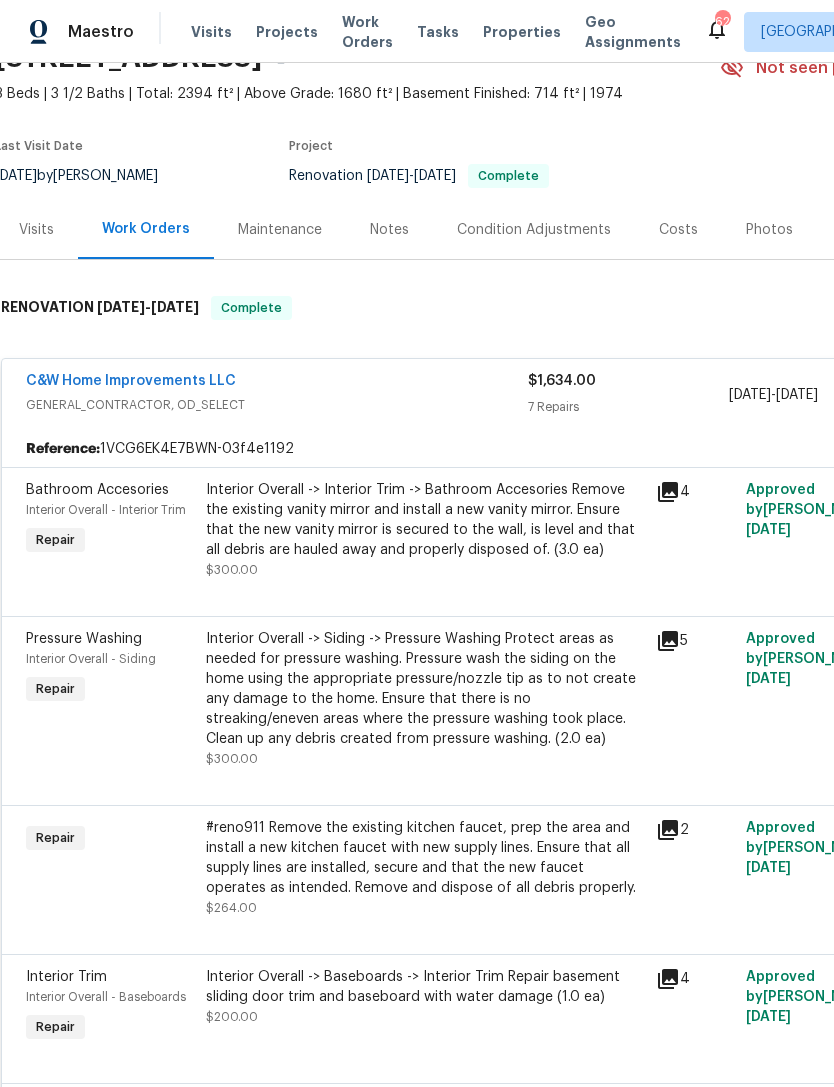 click on "Interior Overall -> Interior Trim -> Bathroom Accesories
Remove the existing vanity mirror and install a new vanity mirror. Ensure that the new vanity mirror is secured to the wall, is level and that all debris are hauled away and properly disposed of.
(3.0 ea)" at bounding box center [425, 520] 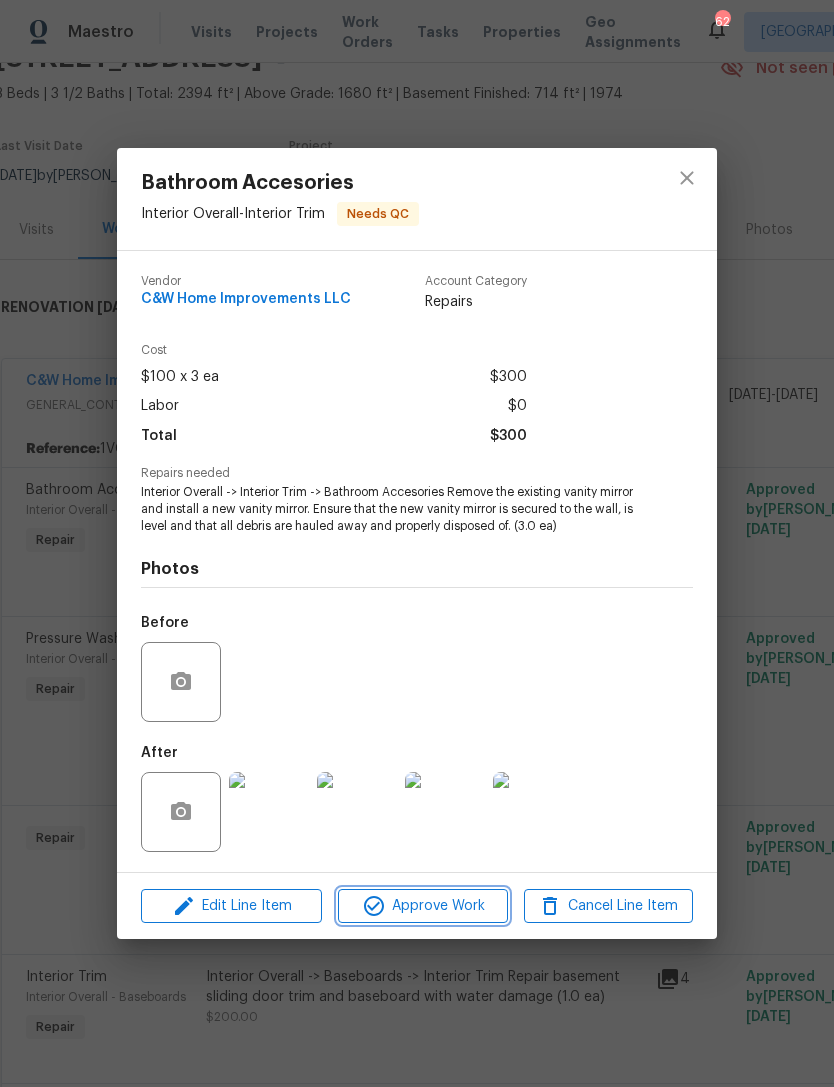 click on "Approve Work" at bounding box center [422, 906] 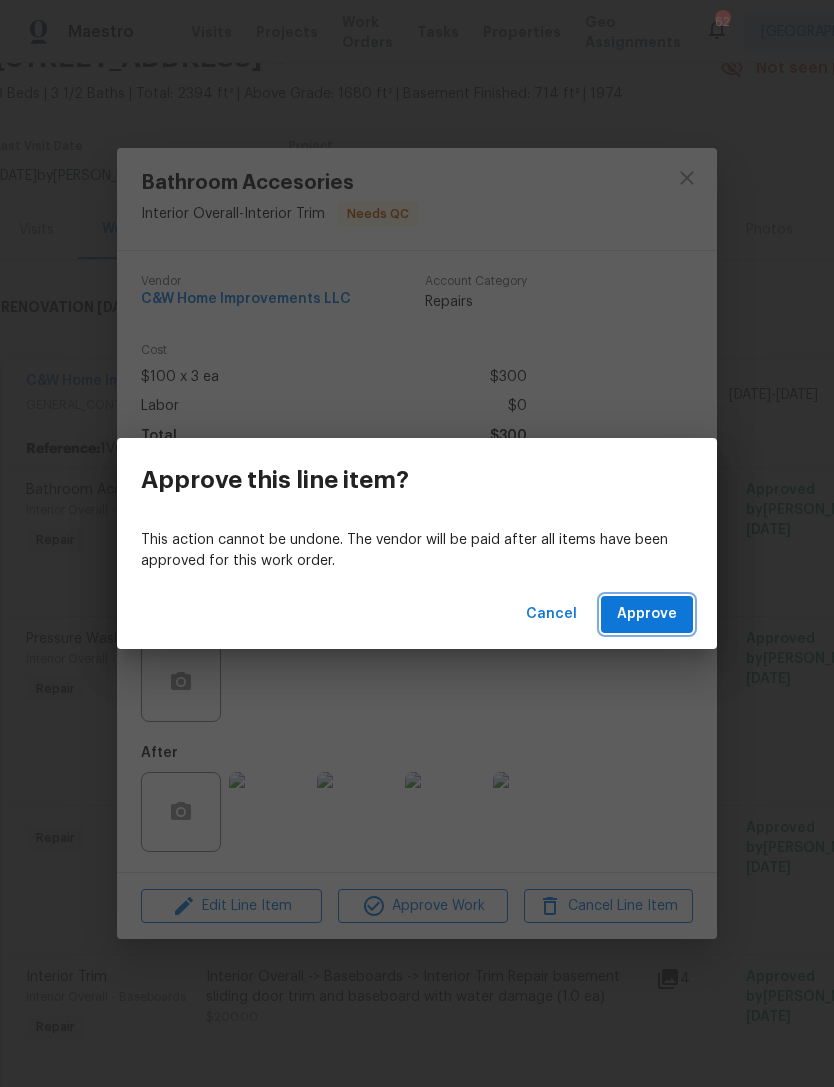 click on "Approve" at bounding box center [647, 614] 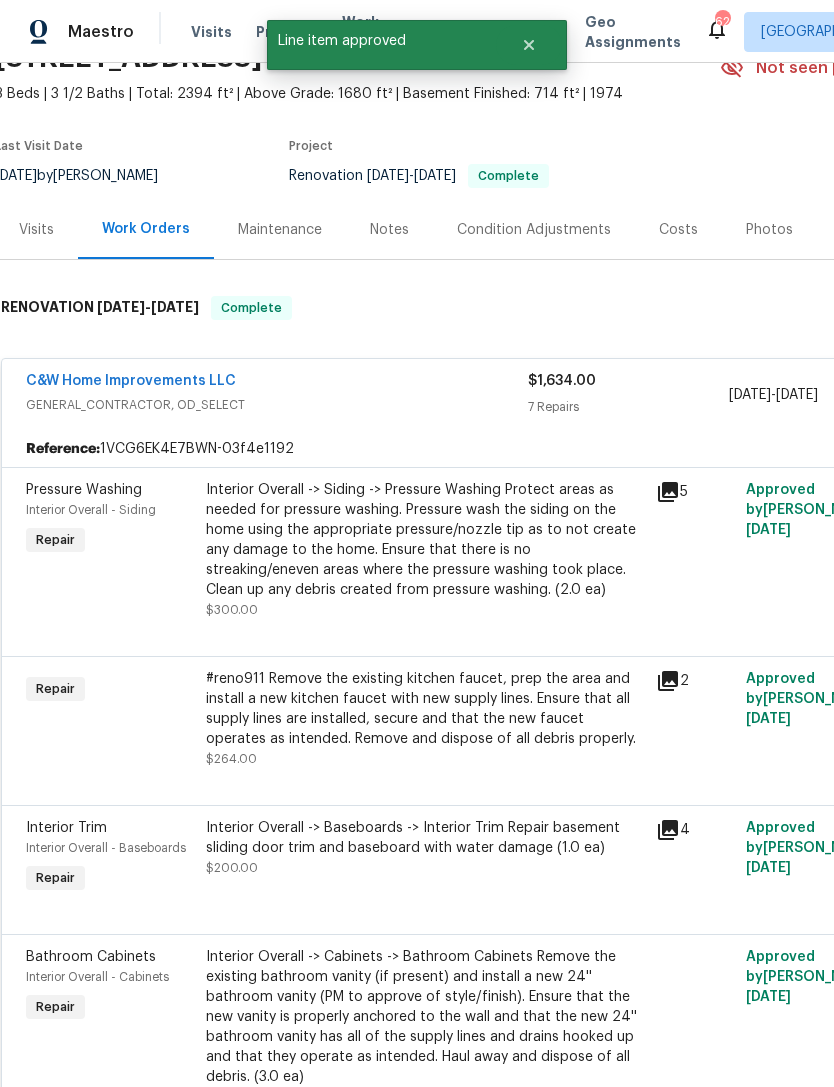 click on "Interior Overall -> Siding -> Pressure Washing
Protect areas as needed for pressure washing. Pressure wash the siding on the home using the appropriate pressure/nozzle tip as to not create any damage to the home. Ensure that there is no streaking/eneven areas where the pressure washing took place. Clean up any debris created from pressure washing.
(2.0 ea)" at bounding box center (425, 540) 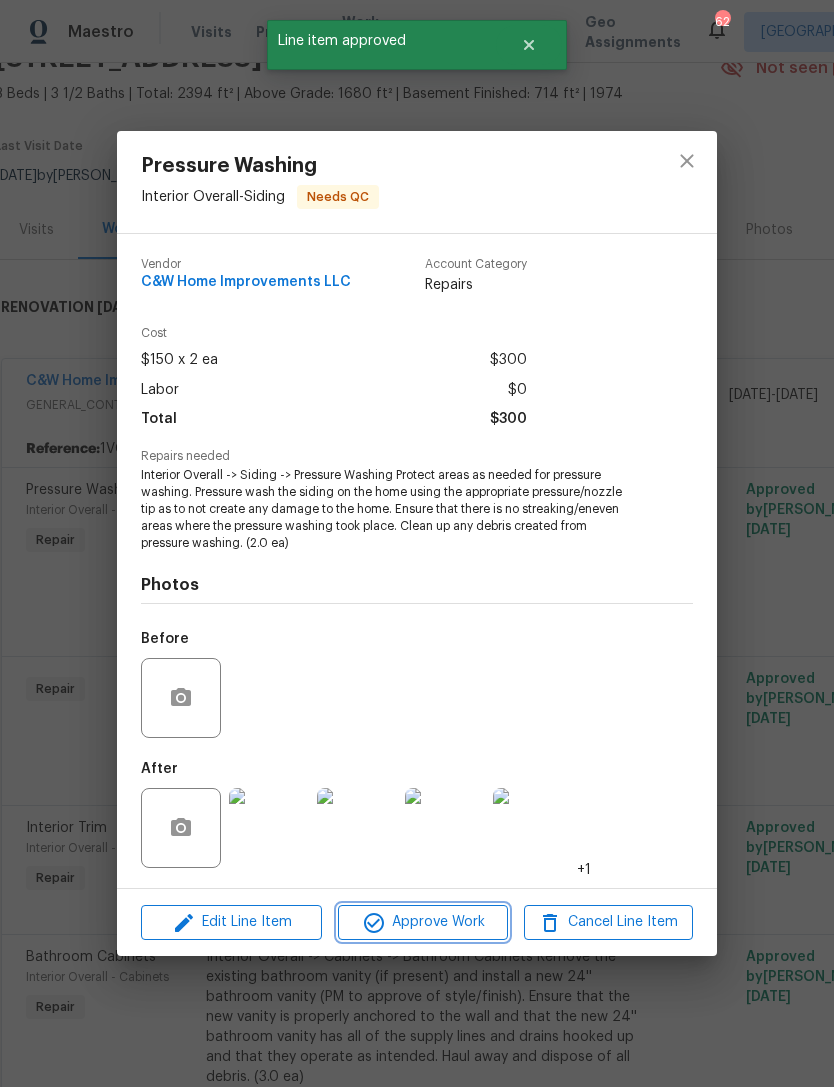 click on "Approve Work" at bounding box center (422, 922) 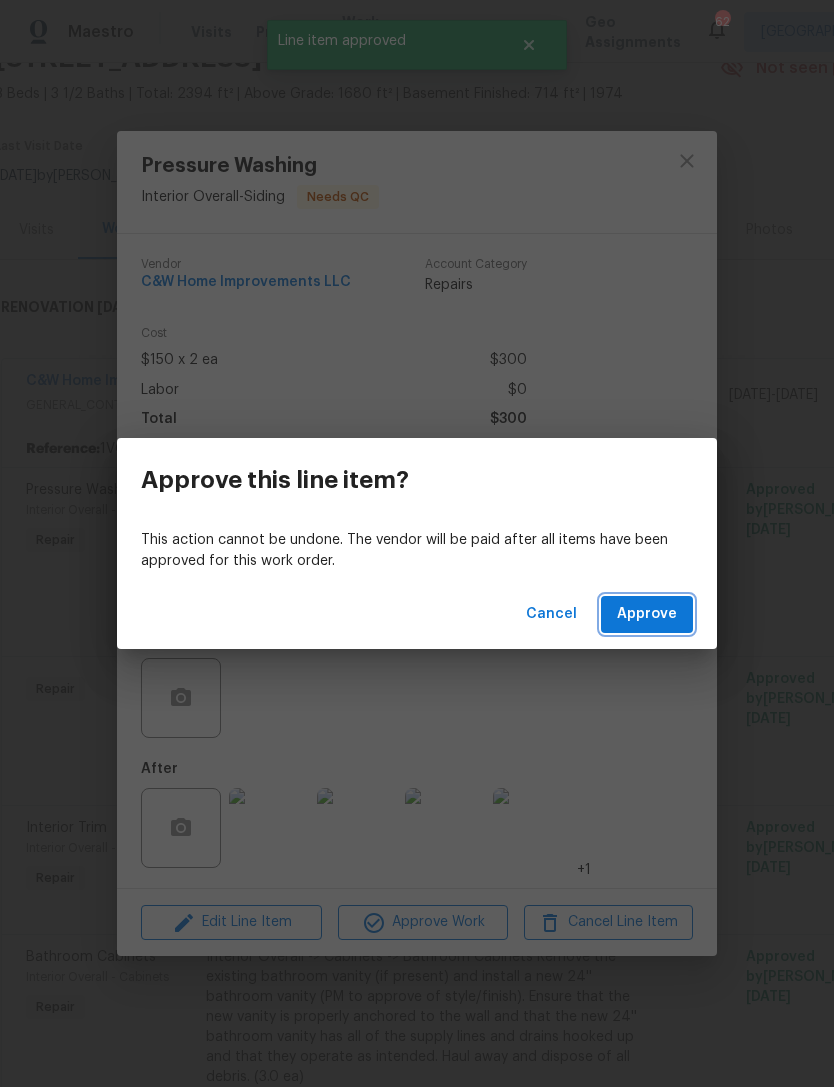 click on "Approve" at bounding box center [647, 614] 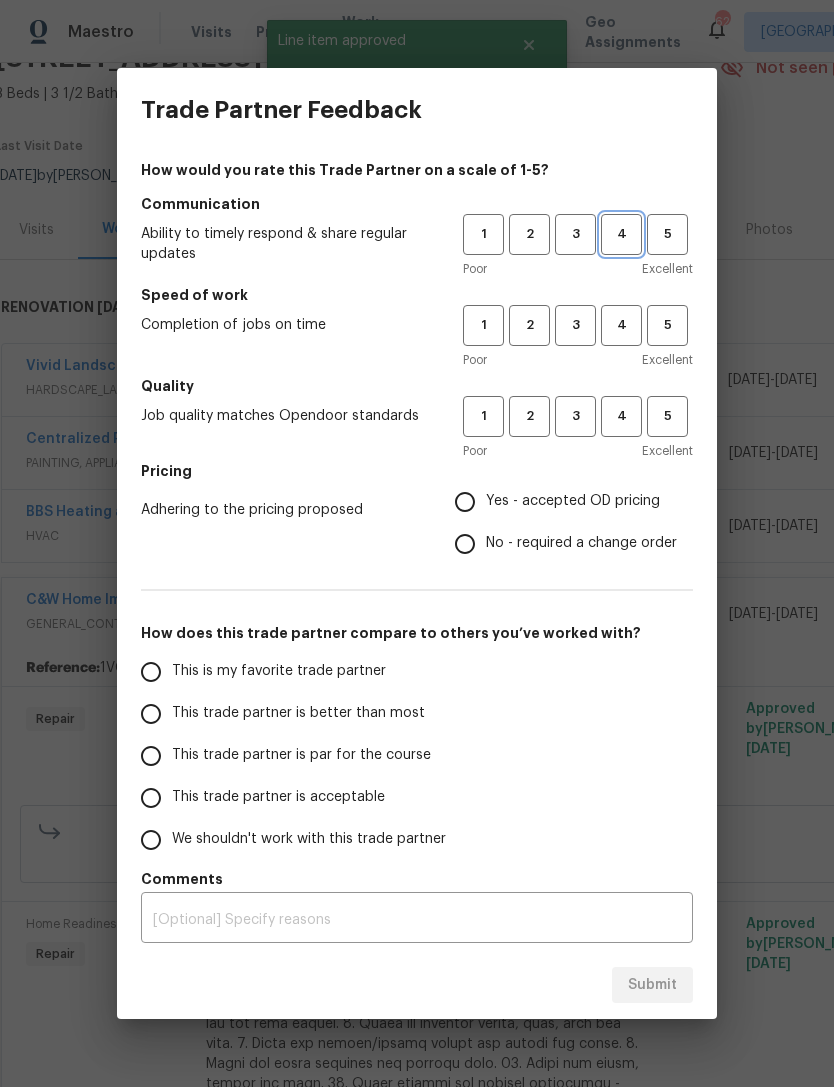 click on "4" at bounding box center [621, 234] 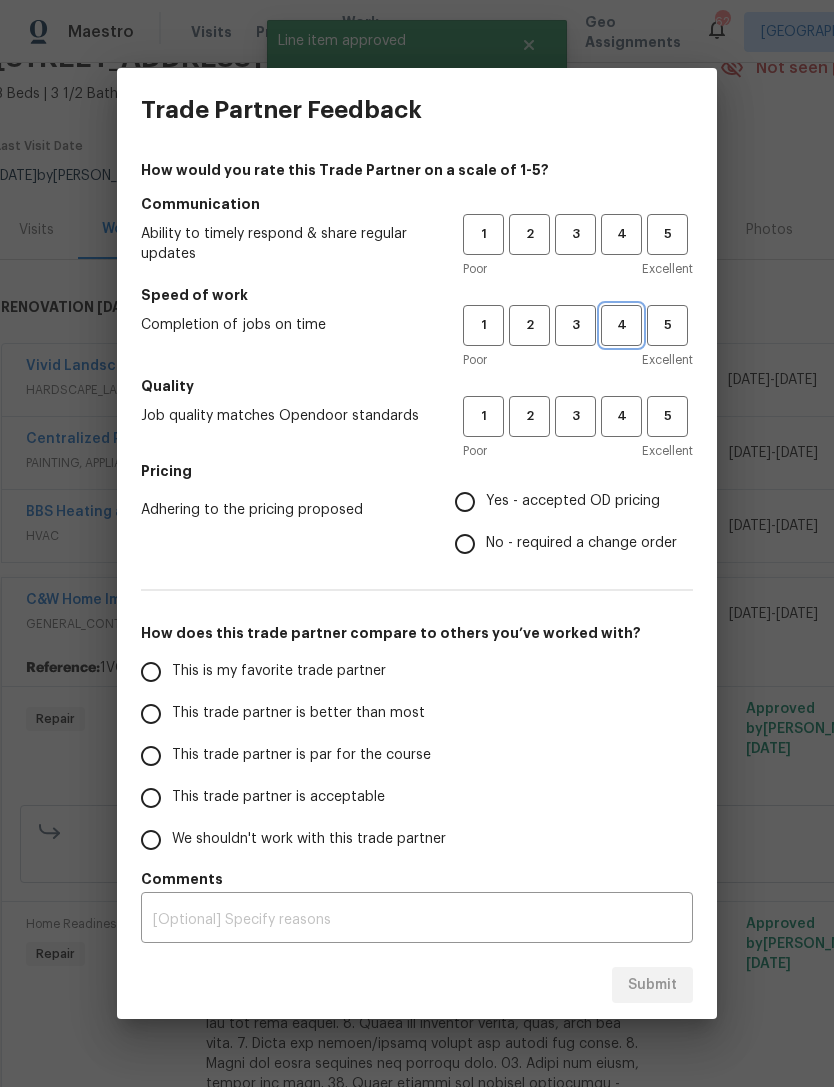 click on "4" at bounding box center (621, 325) 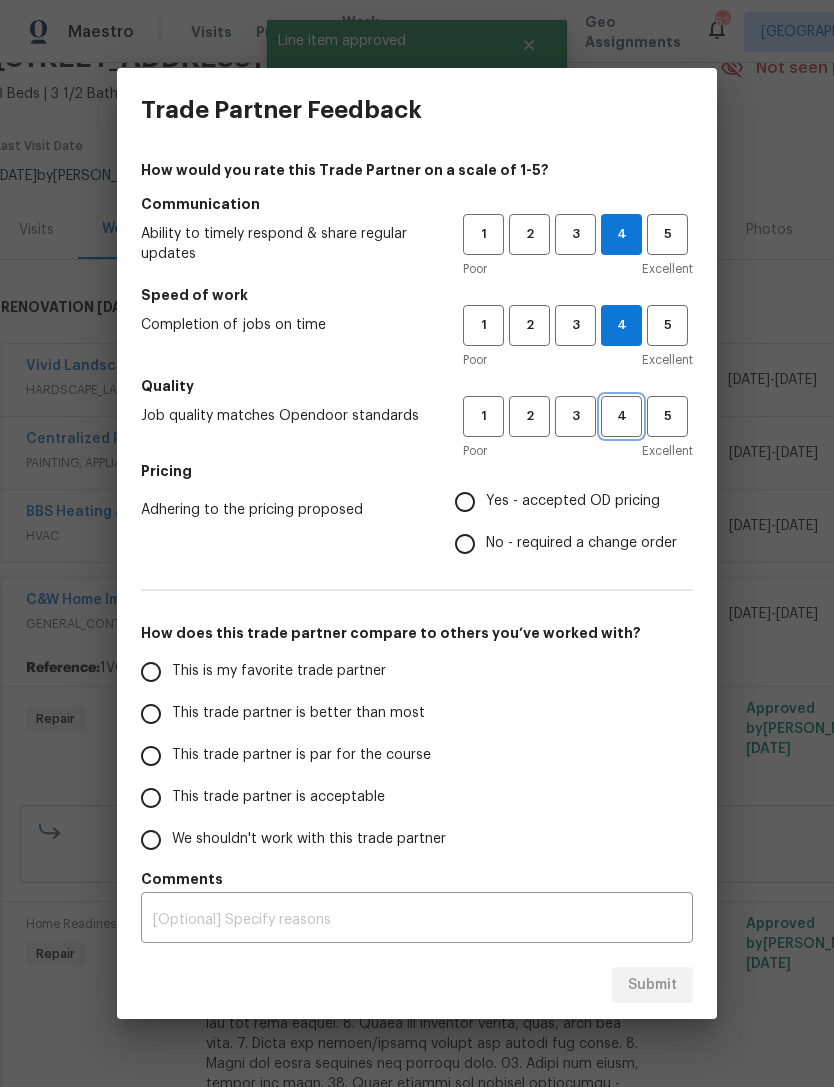 click on "4" at bounding box center (621, 416) 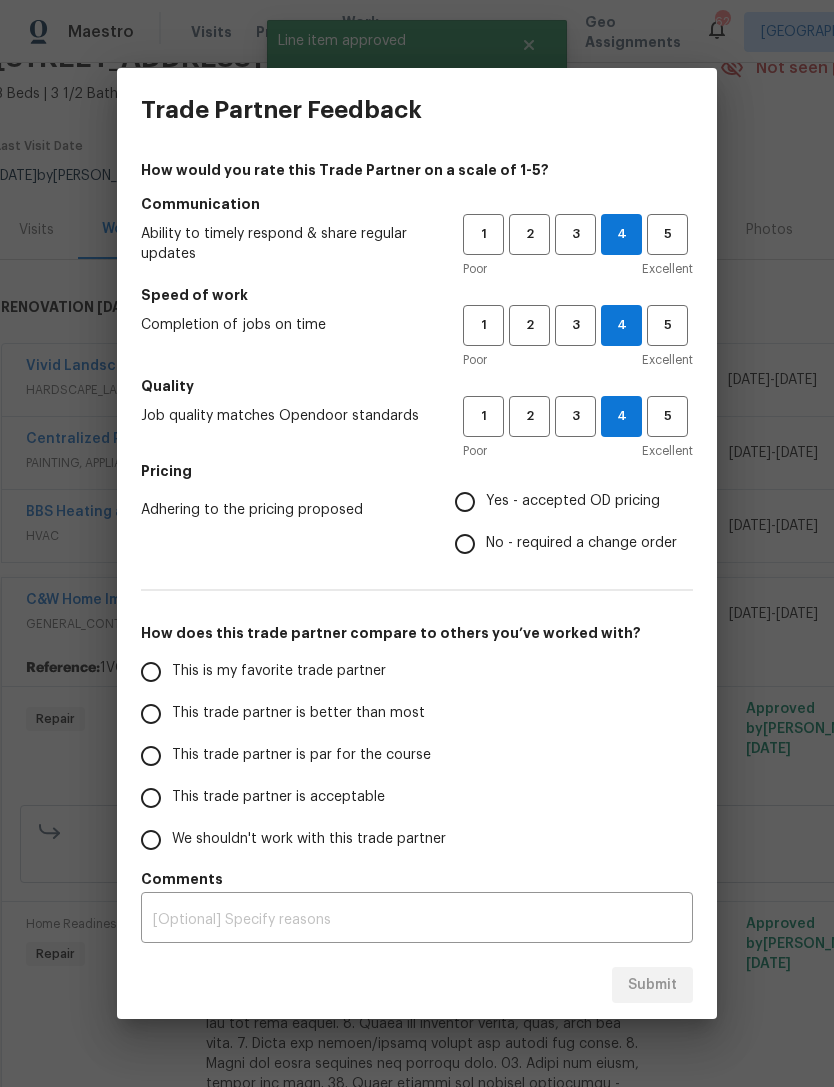 click on "Yes - accepted OD pricing" at bounding box center (560, 502) 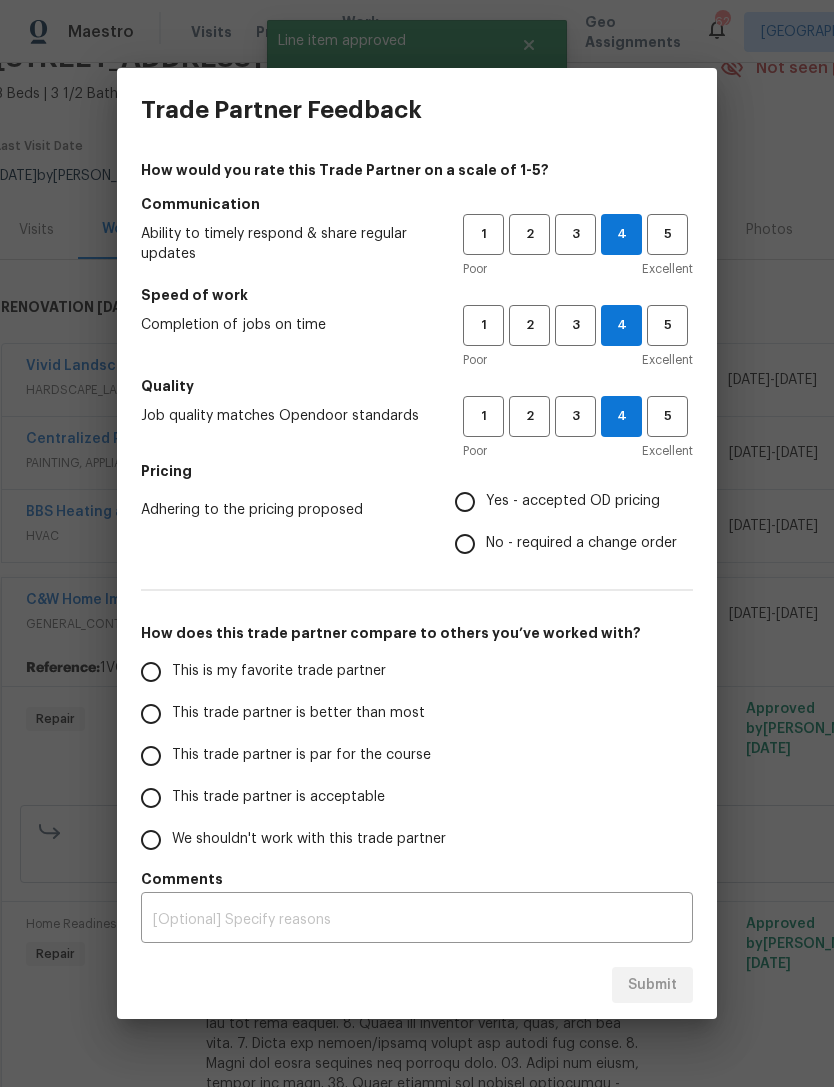 click on "Yes - accepted OD pricing" at bounding box center [465, 502] 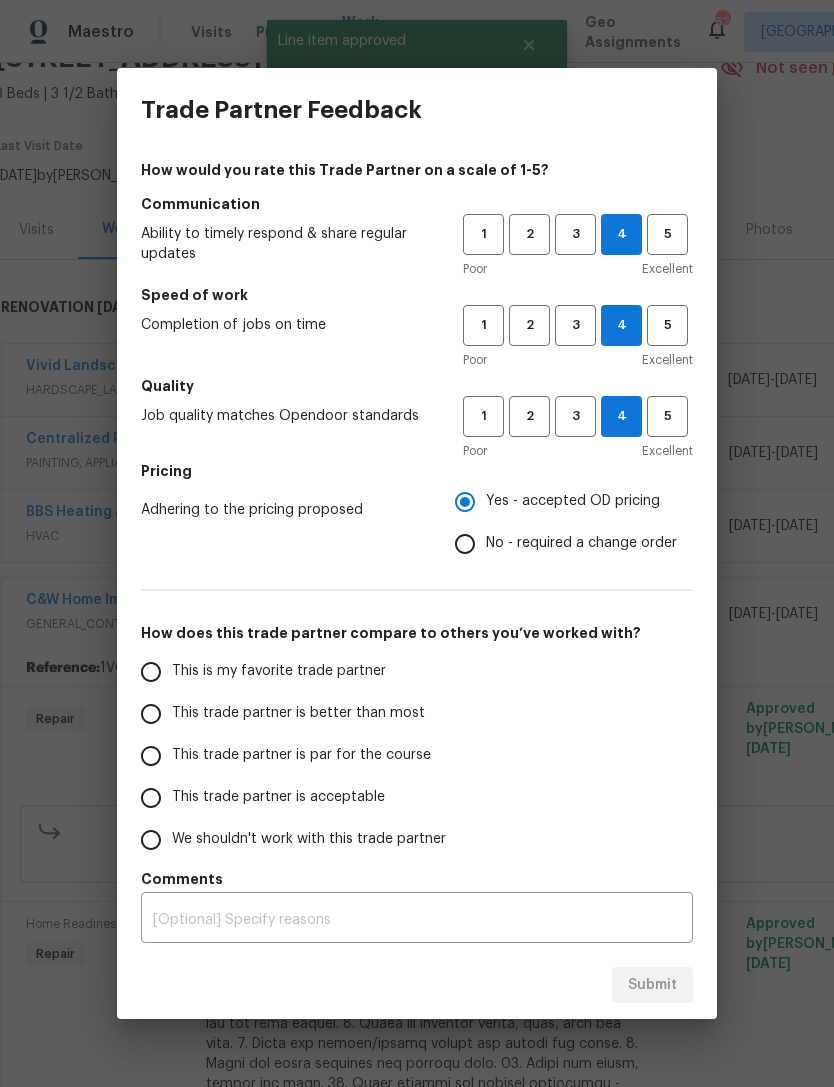 click on "This trade partner is par for the course" at bounding box center (151, 756) 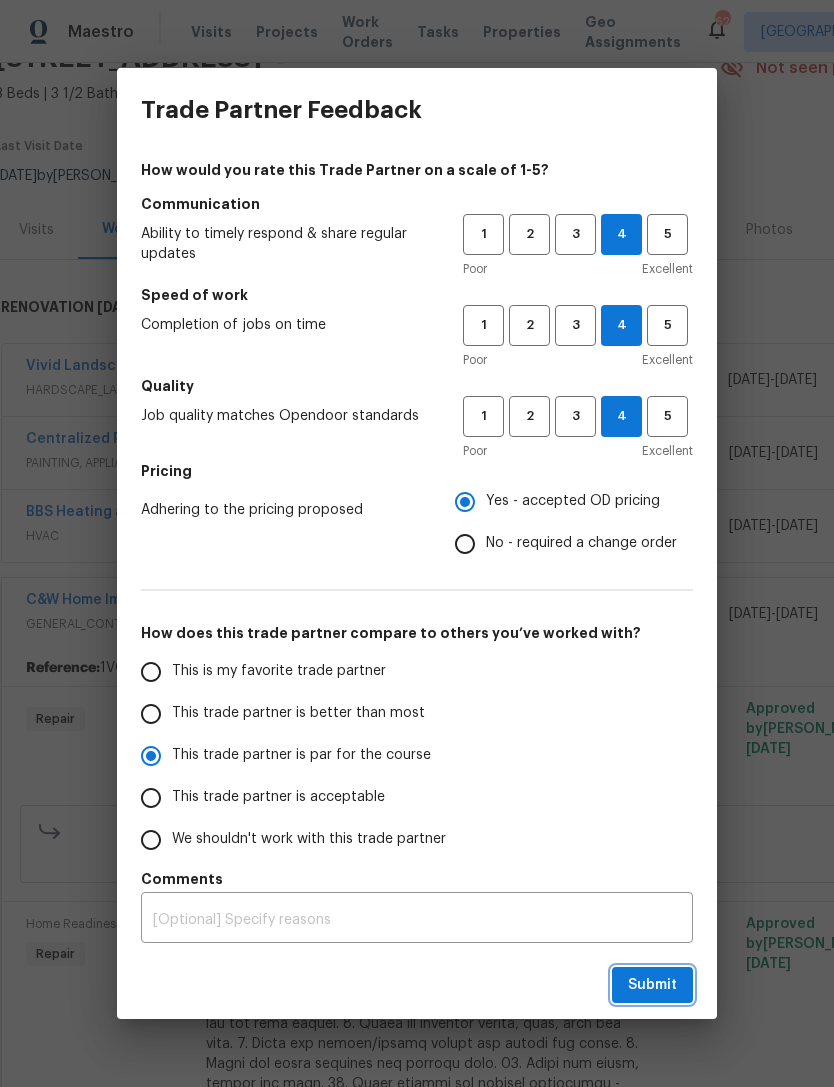 click on "Submit" at bounding box center (652, 985) 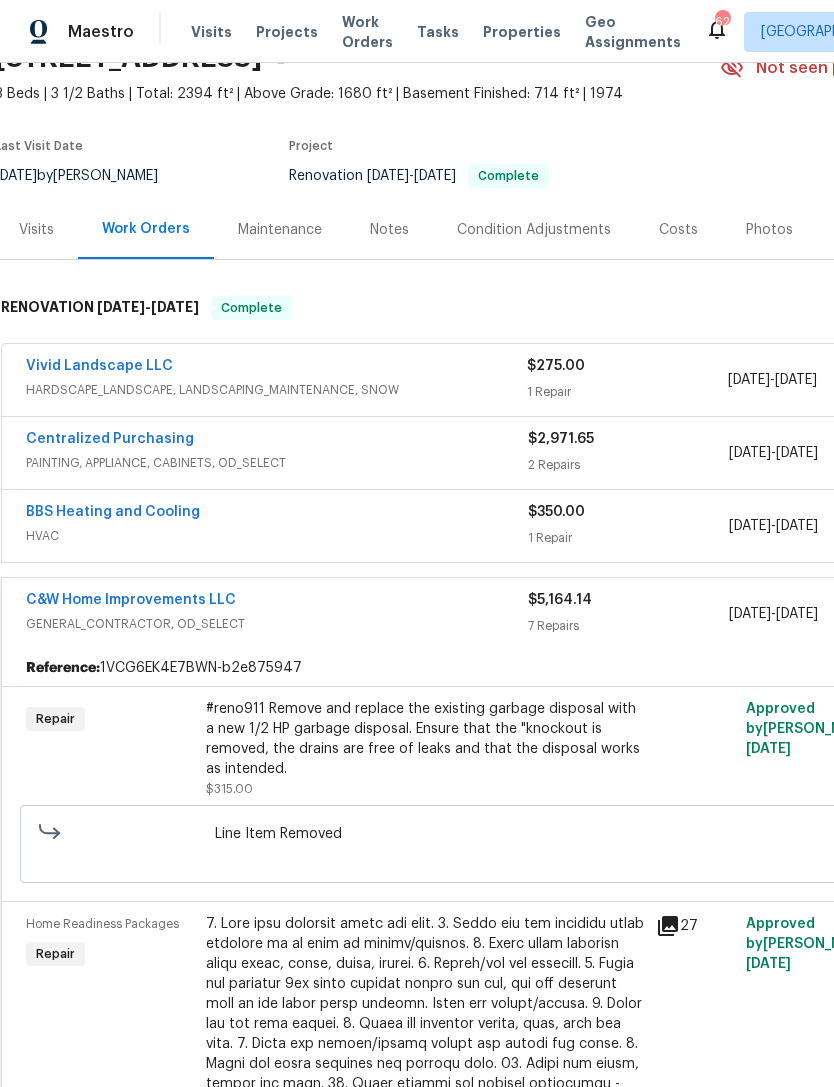 radio on "true" 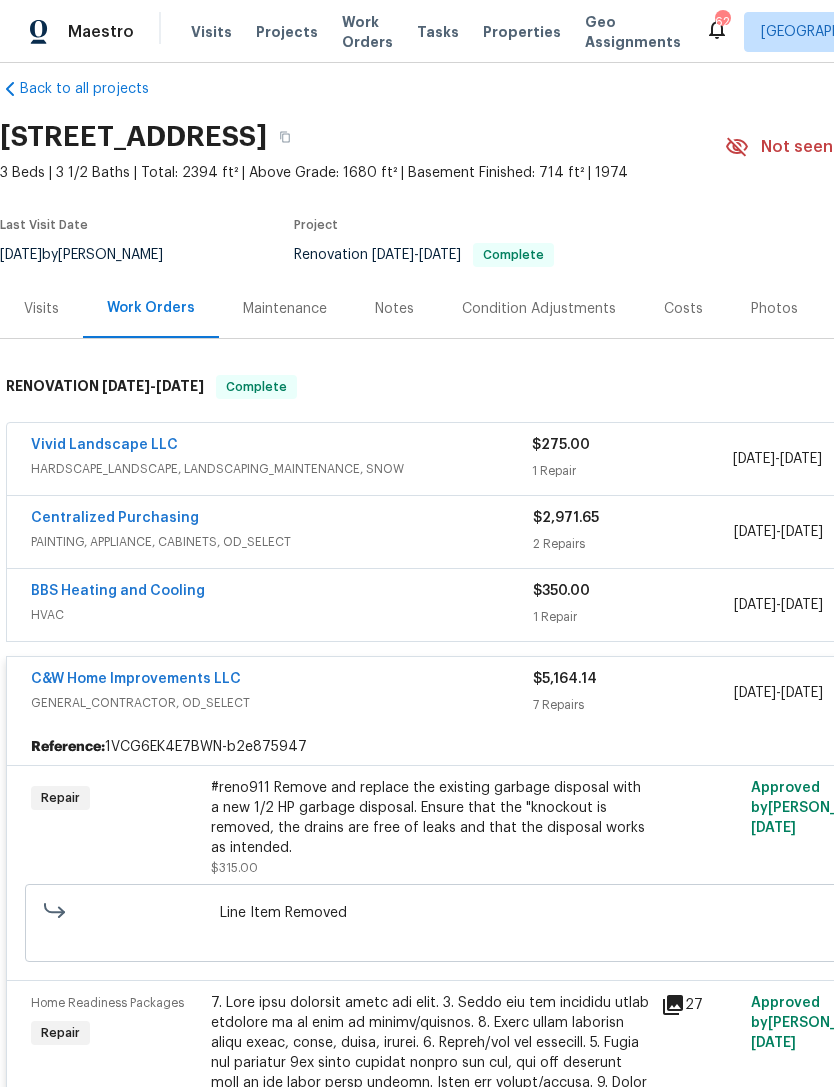 scroll, scrollTop: 24, scrollLeft: 0, axis: vertical 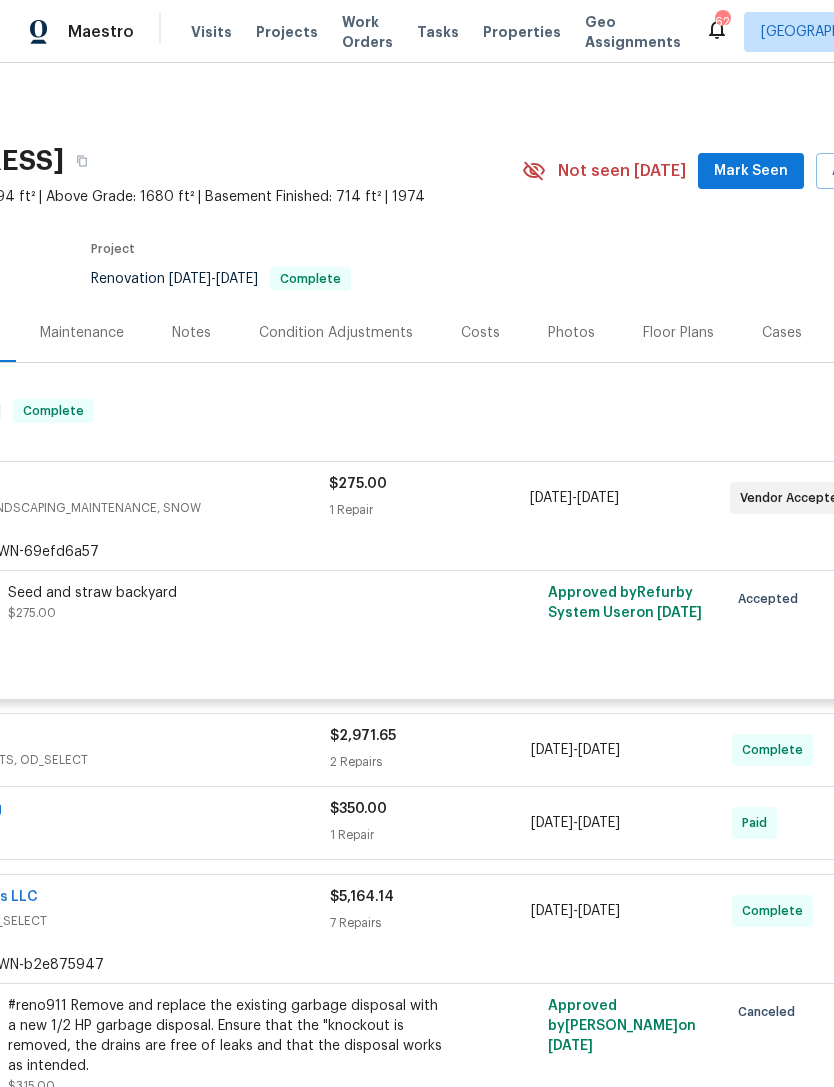 click on "Costs" at bounding box center (480, 333) 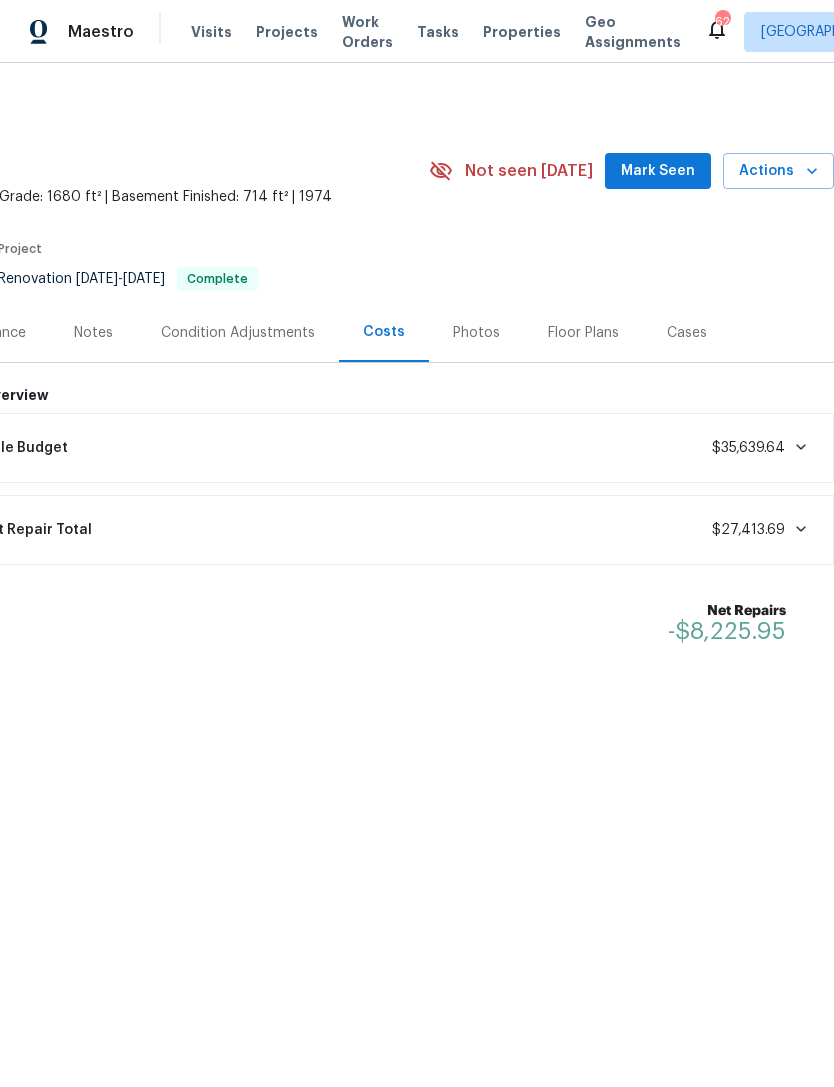 scroll, scrollTop: 0, scrollLeft: 296, axis: horizontal 